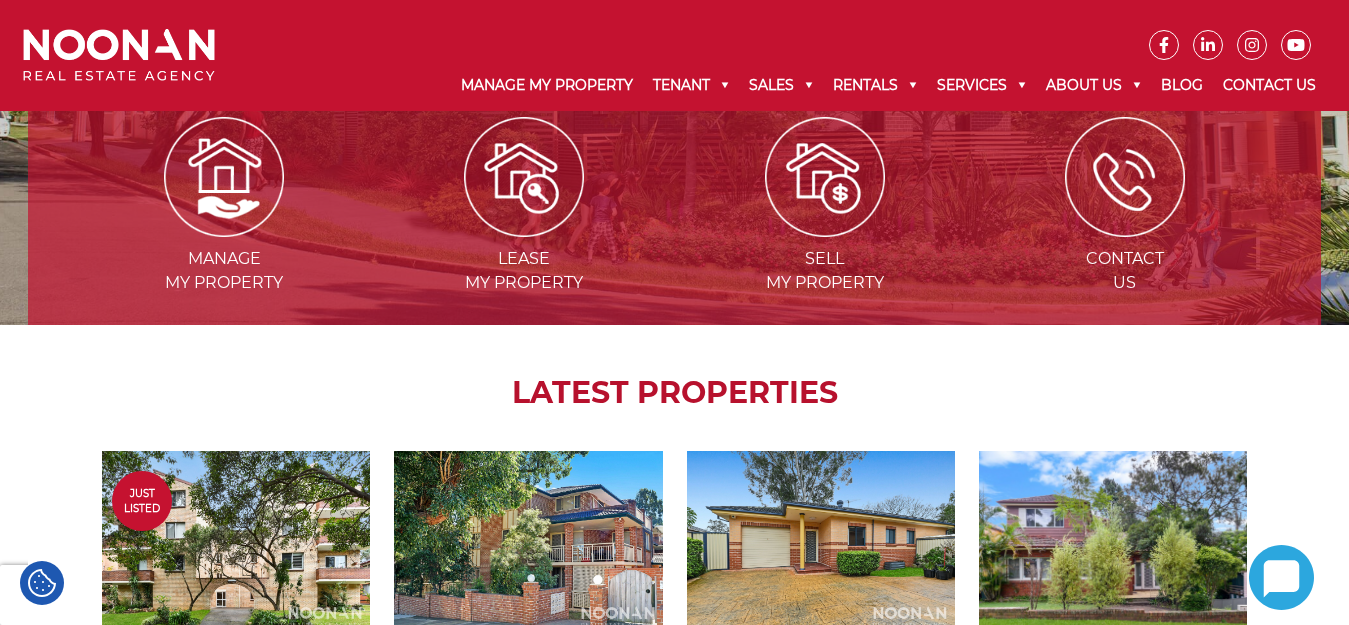 scroll, scrollTop: 800, scrollLeft: 0, axis: vertical 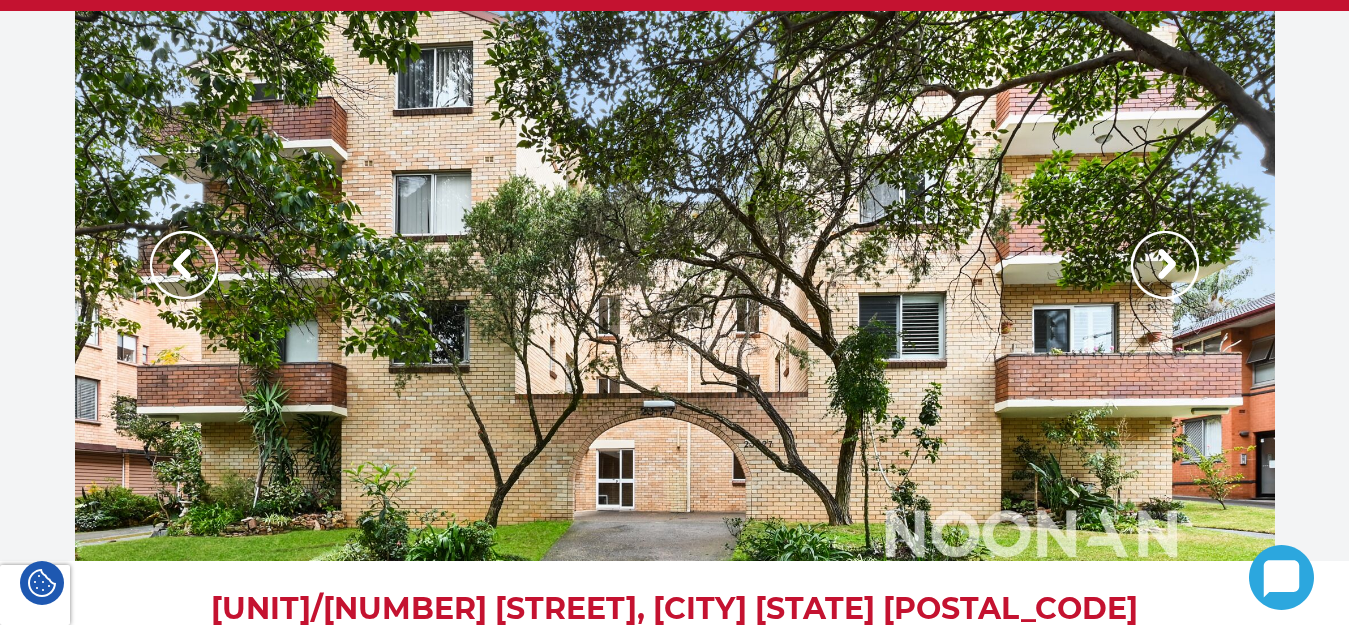 click at bounding box center [1165, 265] 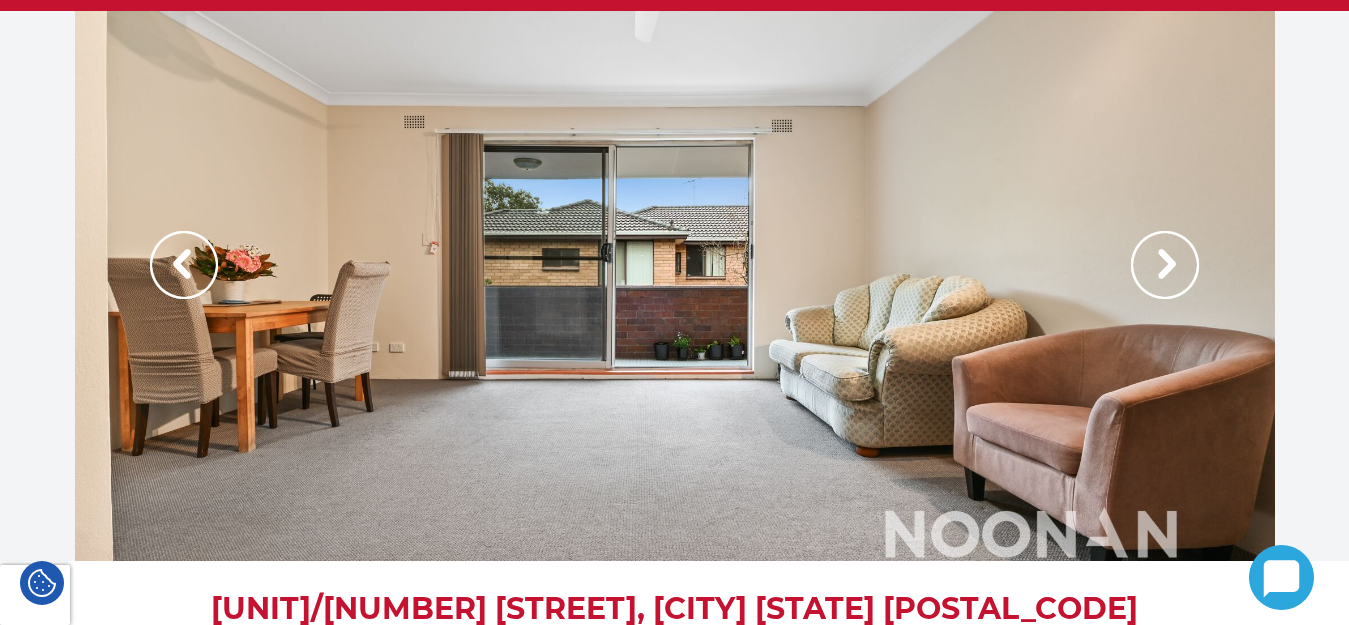 click at bounding box center (1165, 265) 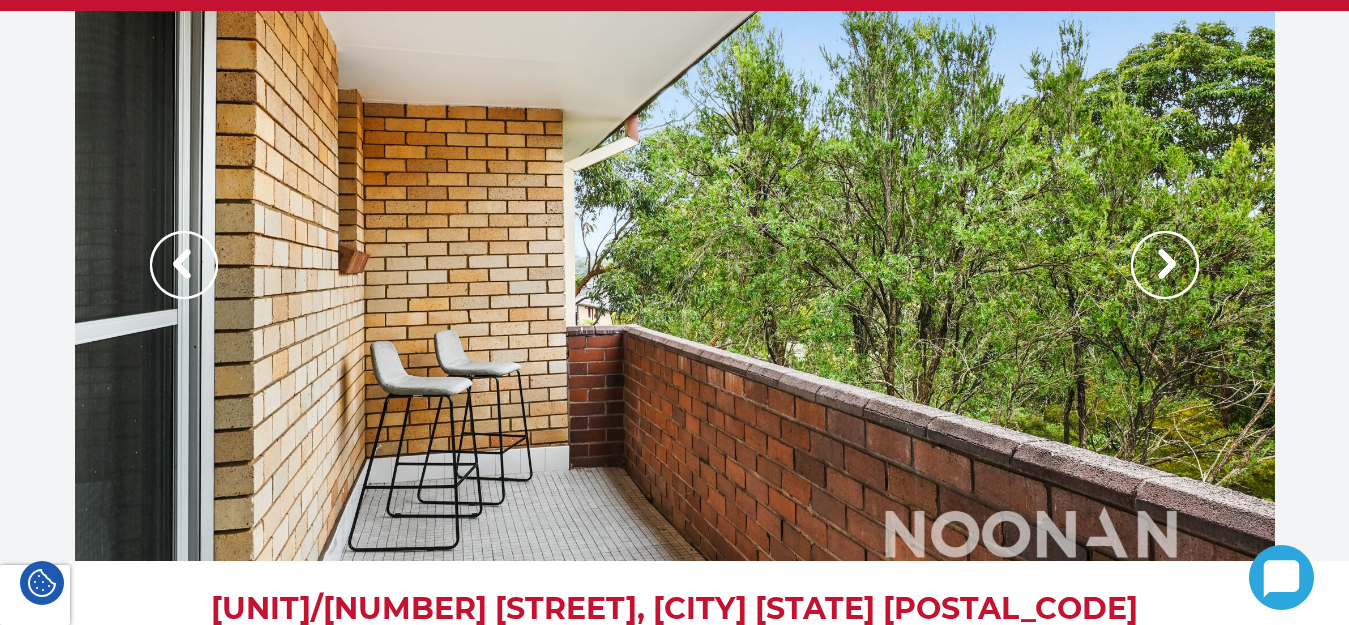 click at bounding box center (1165, 265) 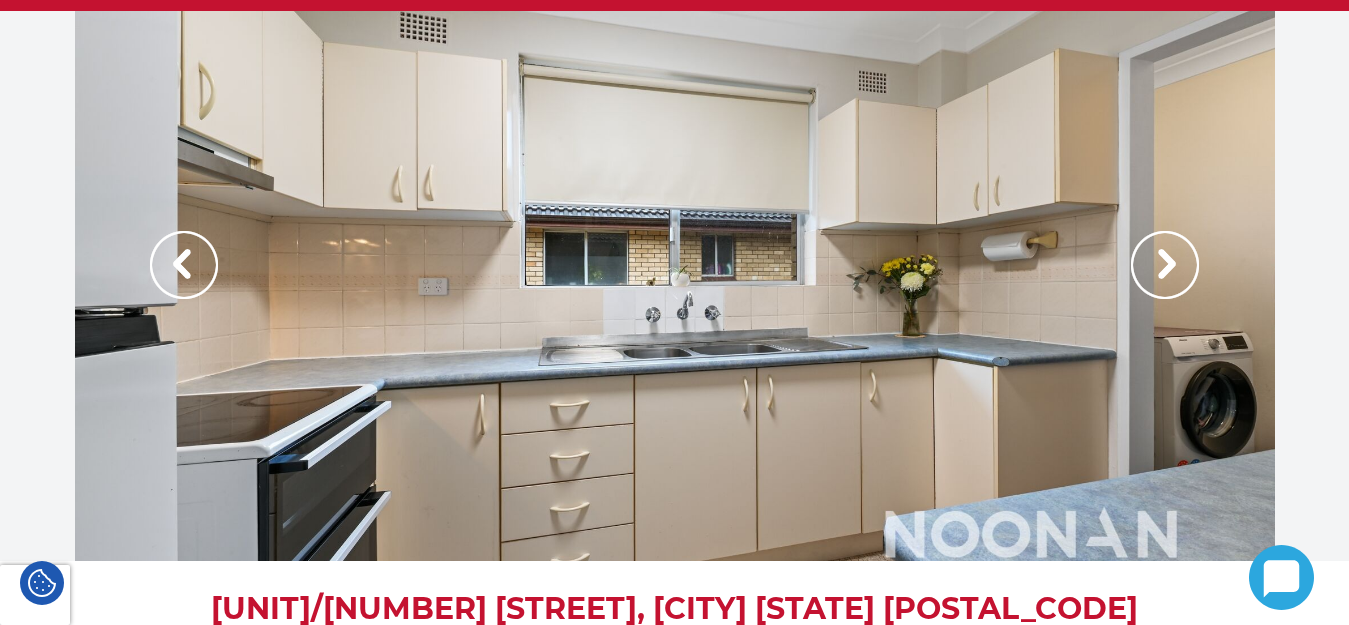 click at bounding box center (1165, 265) 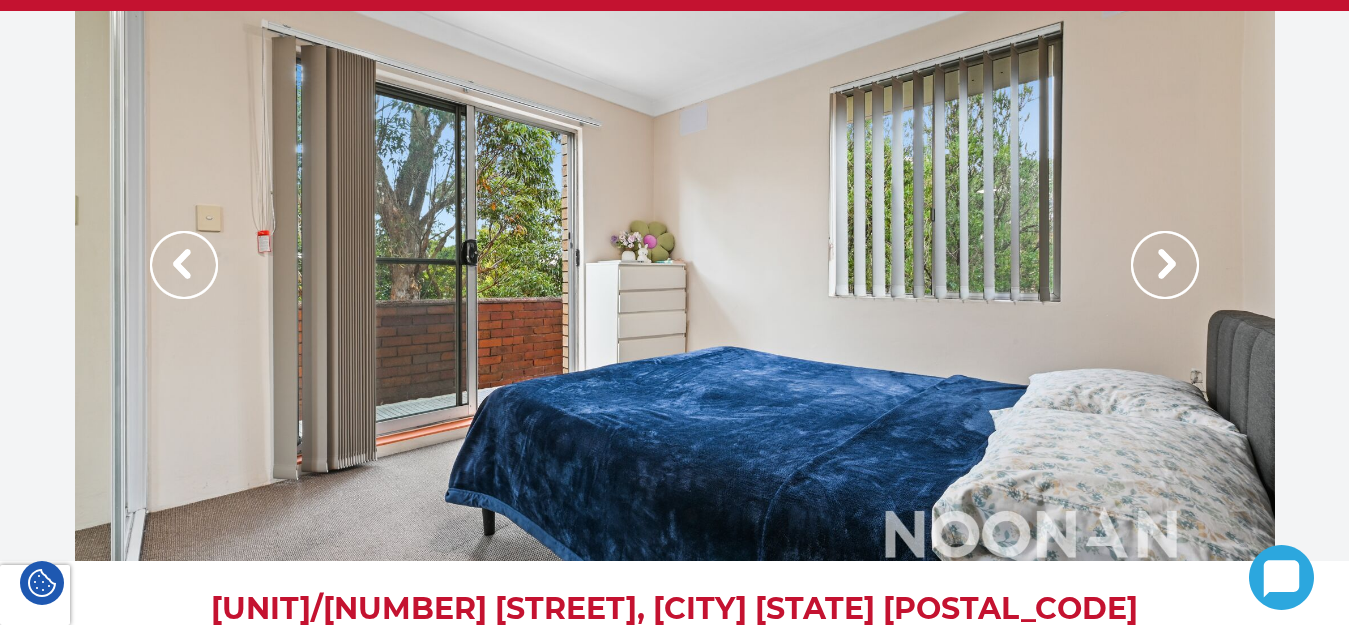 click at bounding box center [1165, 265] 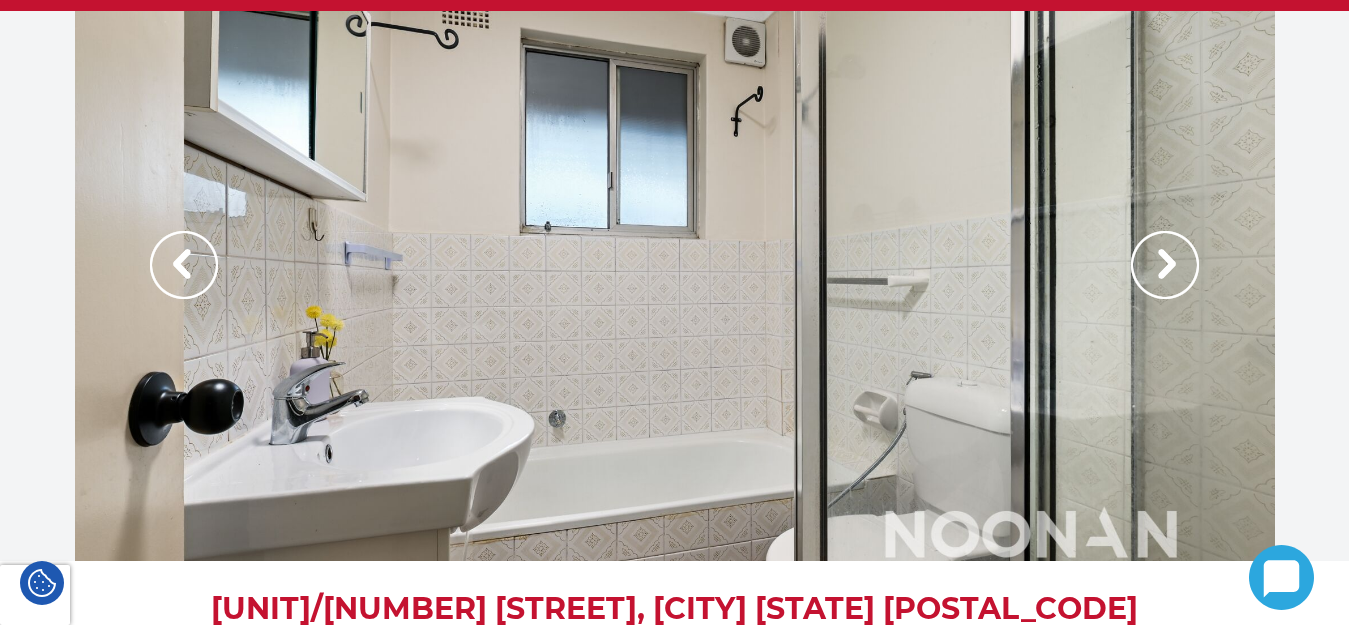 click at bounding box center (1165, 265) 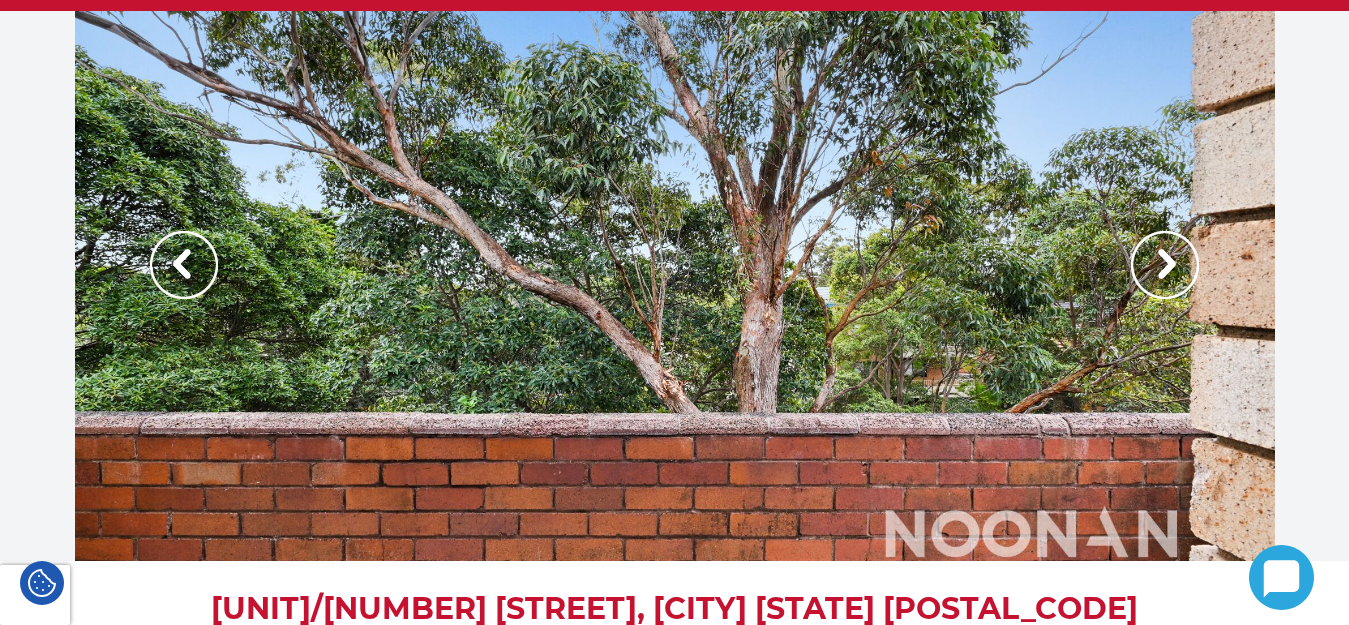 click at bounding box center (1165, 265) 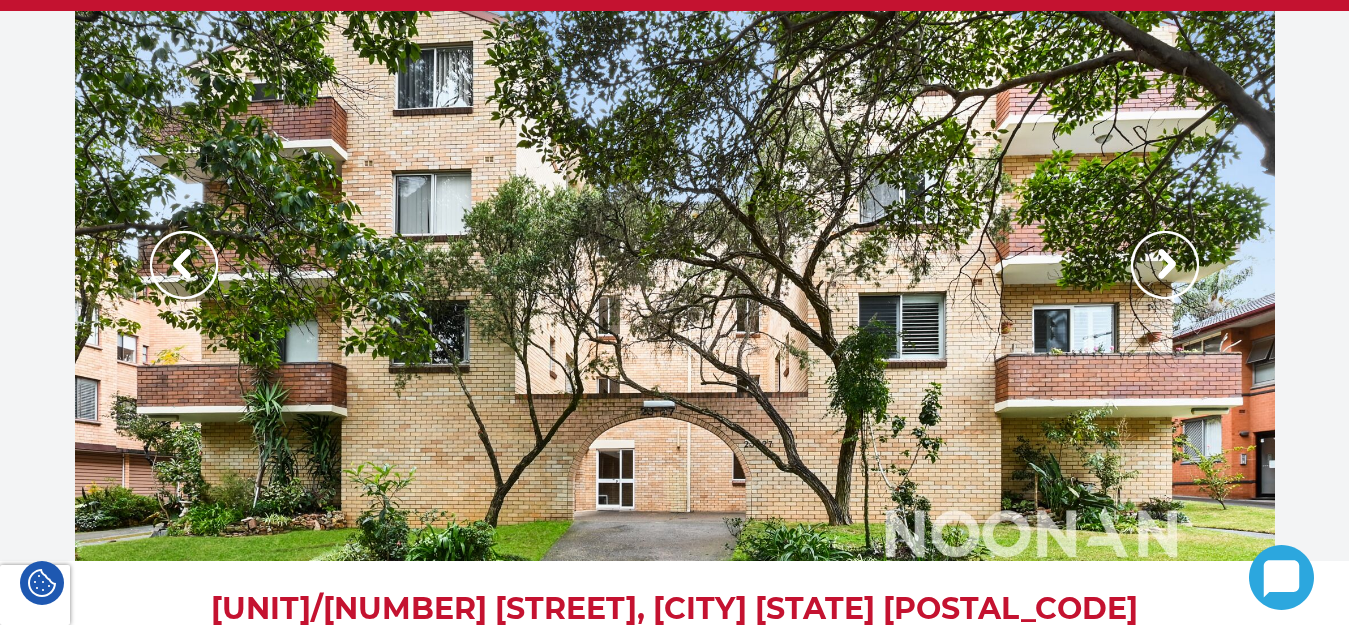 click at bounding box center (1165, 265) 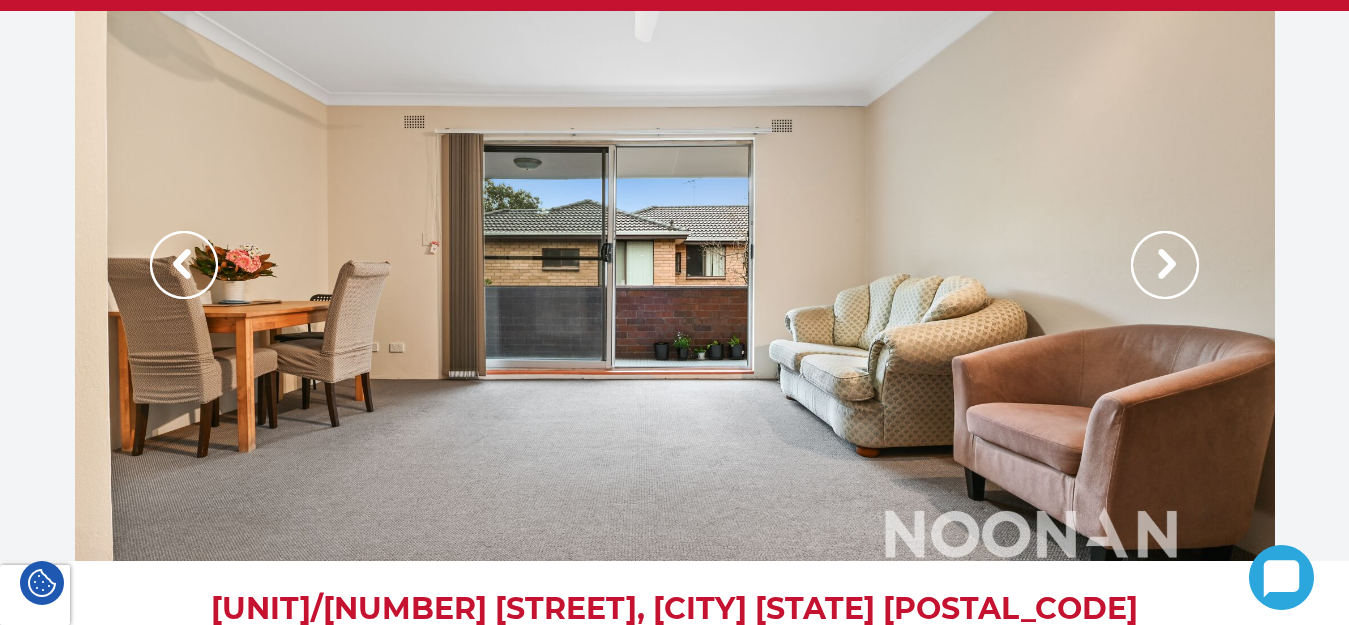 click at bounding box center (1165, 265) 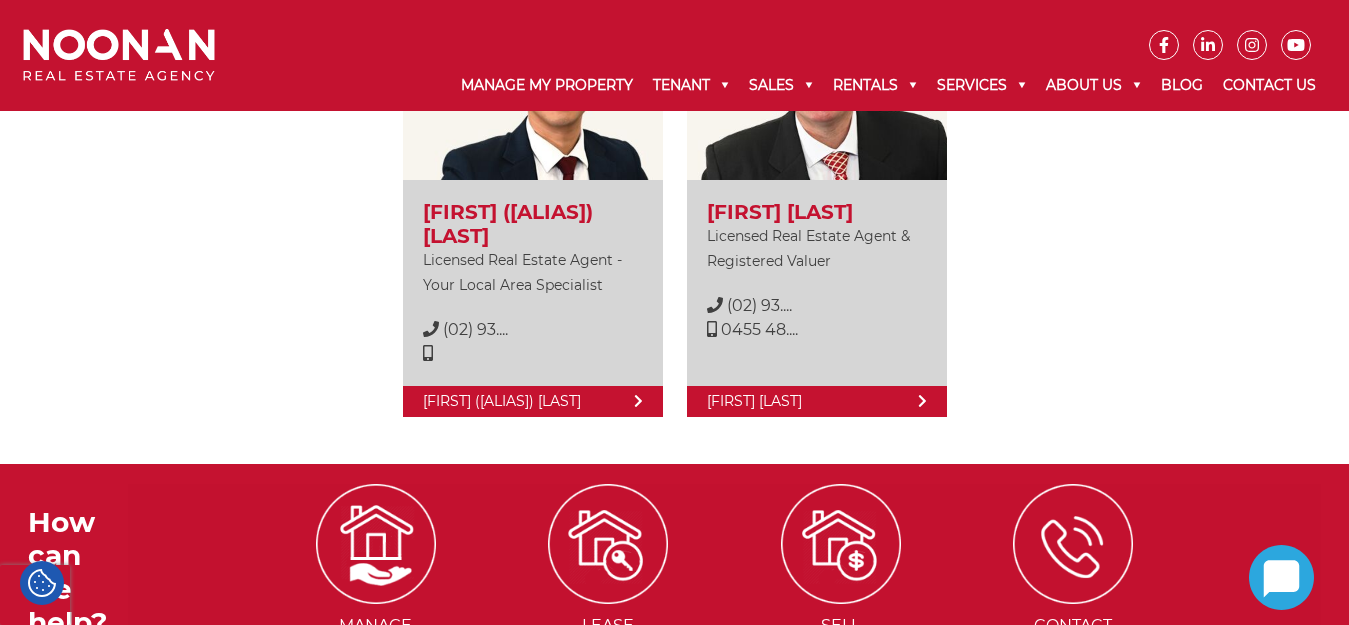 scroll, scrollTop: 2700, scrollLeft: 0, axis: vertical 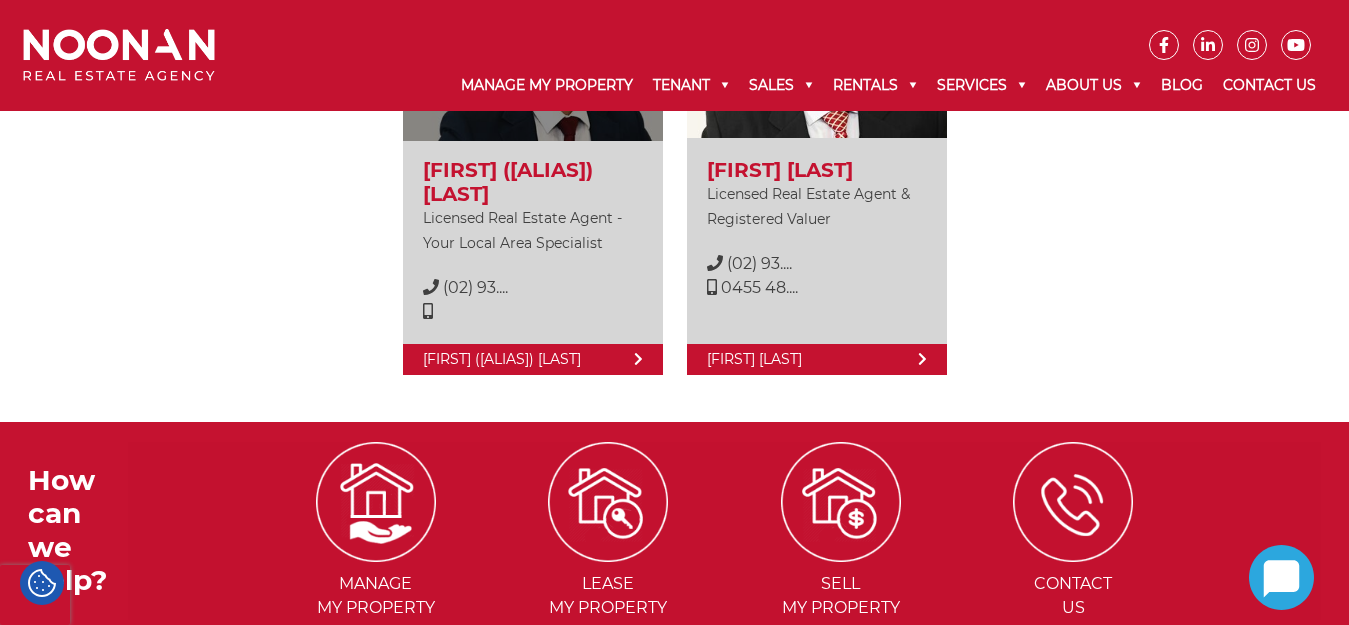 click on "[NAME] ([NICKNAME]) [LAST]" at bounding box center (533, 359) 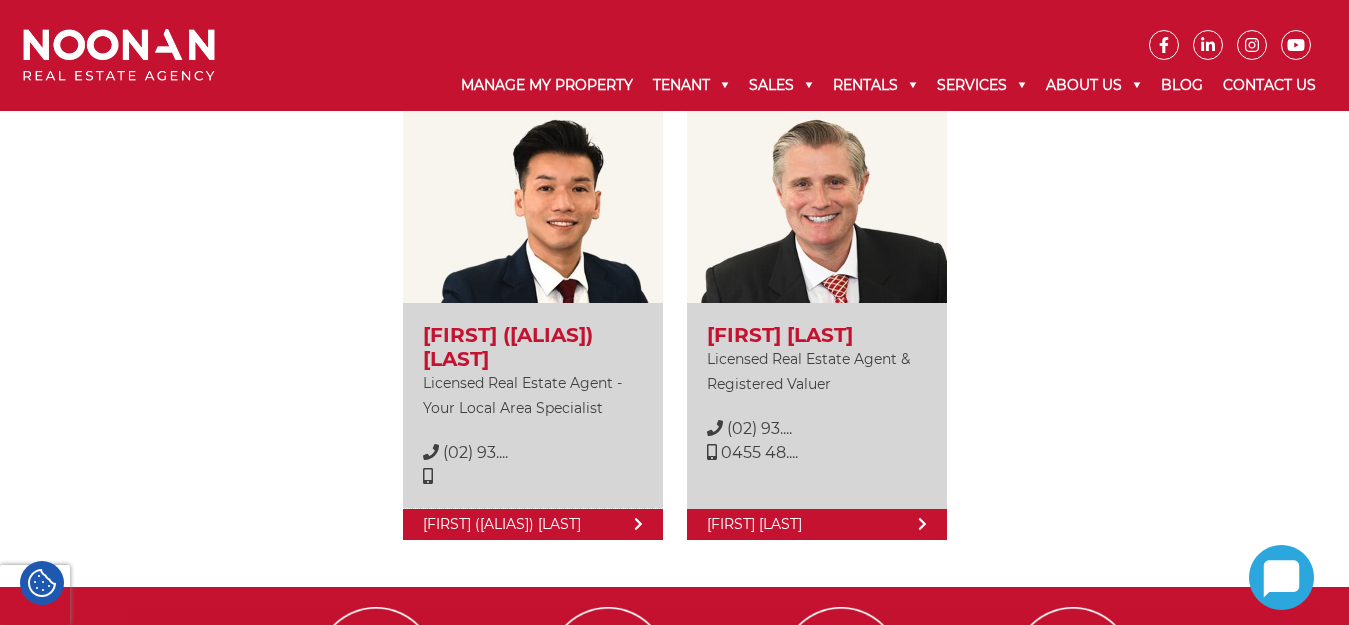 scroll, scrollTop: 2300, scrollLeft: 0, axis: vertical 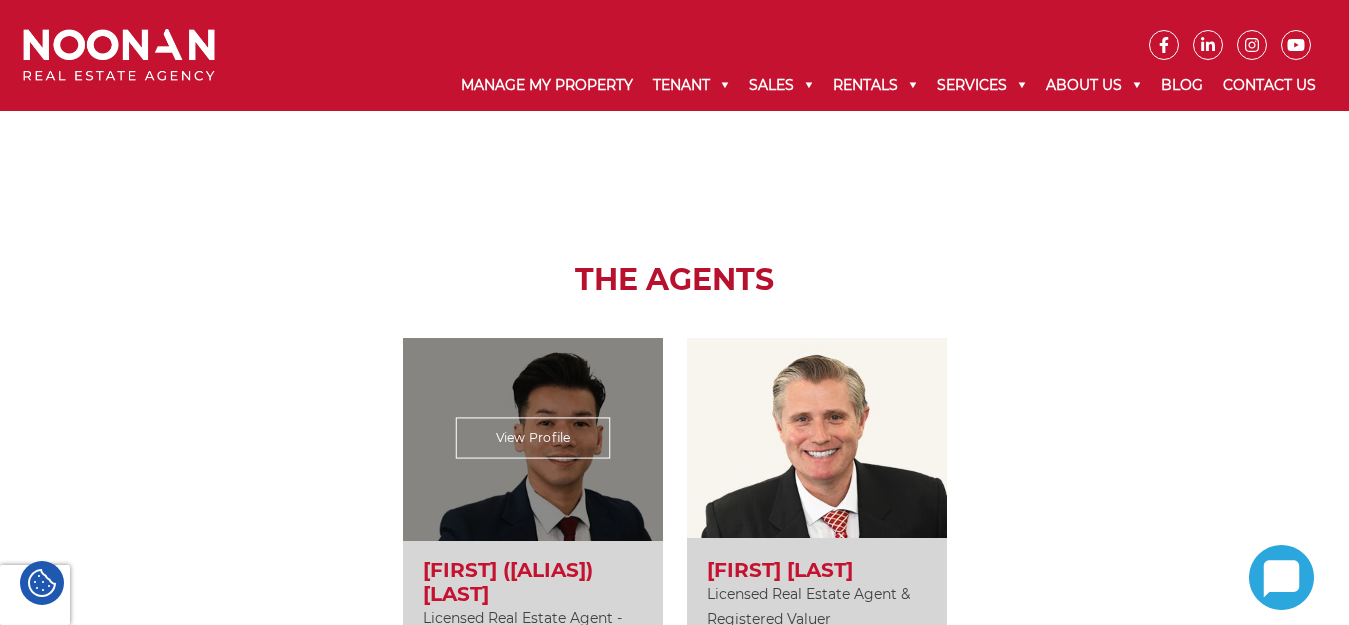 click on "View Profile" at bounding box center [532, 437] 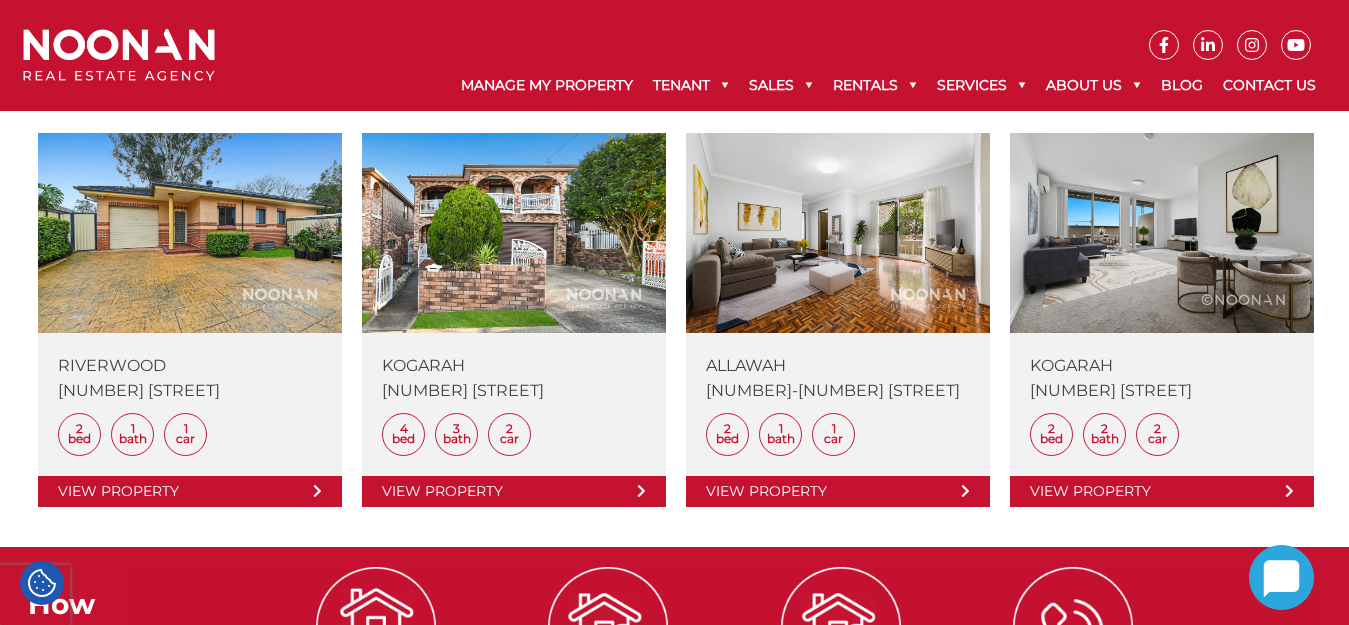 scroll, scrollTop: 1200, scrollLeft: 0, axis: vertical 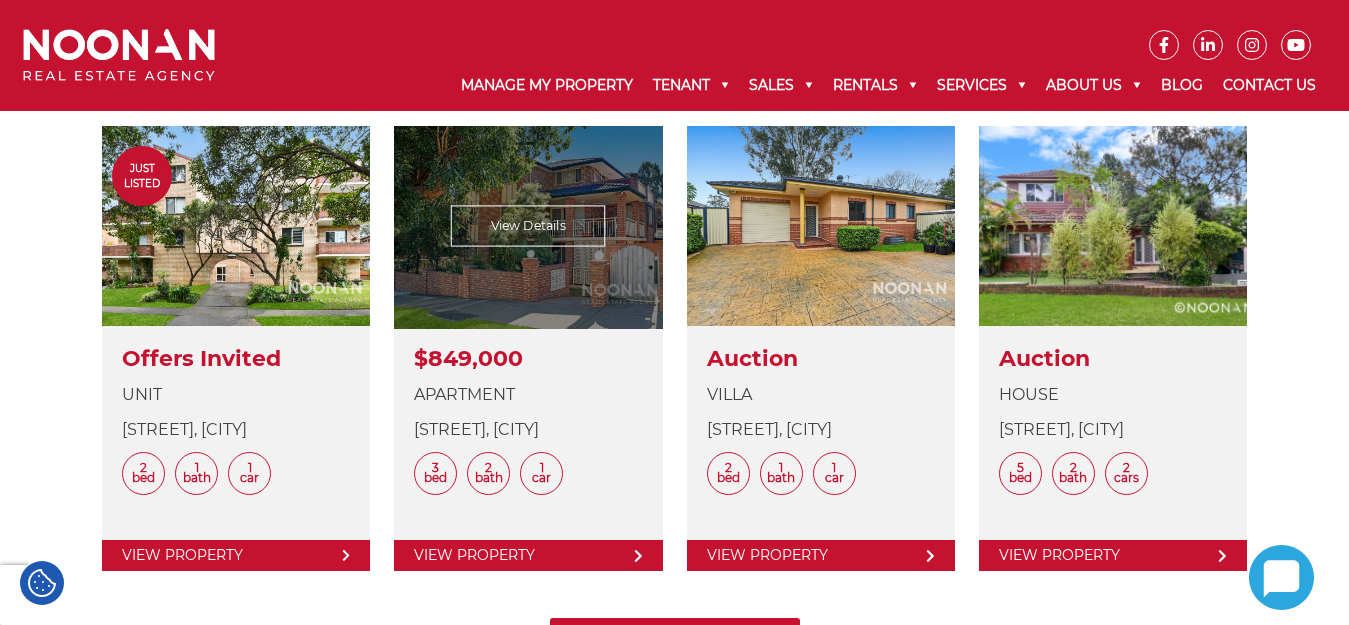 click at bounding box center [528, 348] 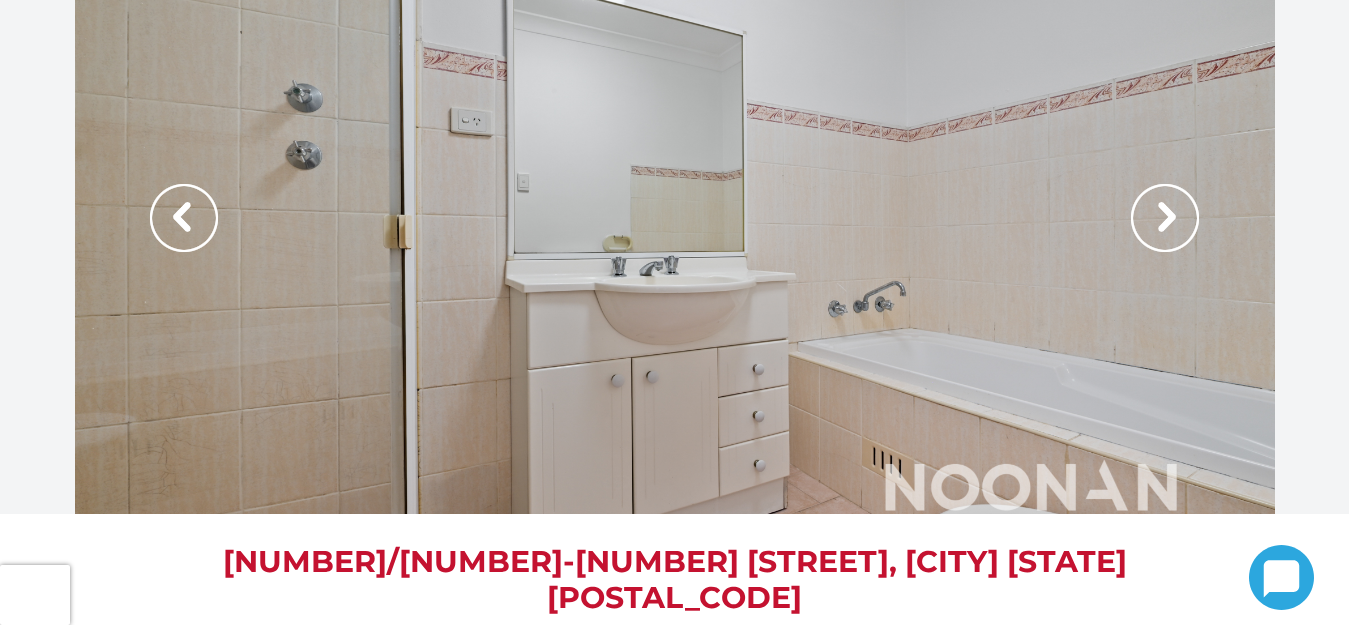 scroll, scrollTop: 0, scrollLeft: 0, axis: both 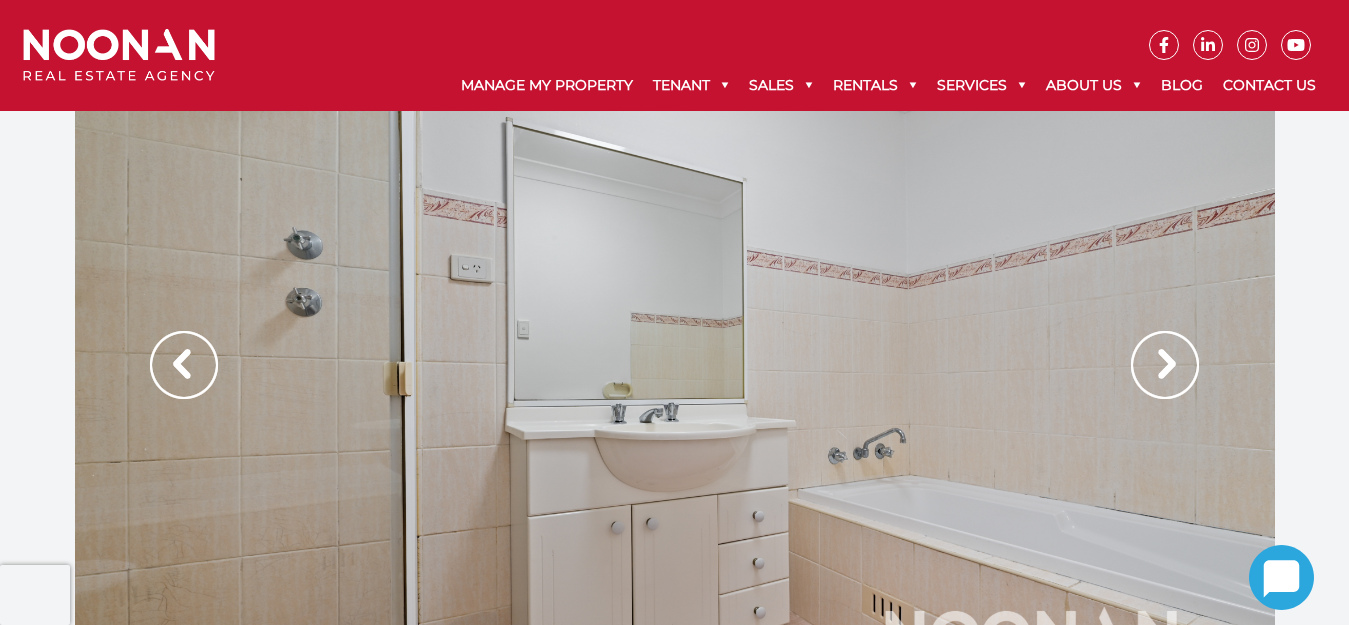 click at bounding box center (1165, 365) 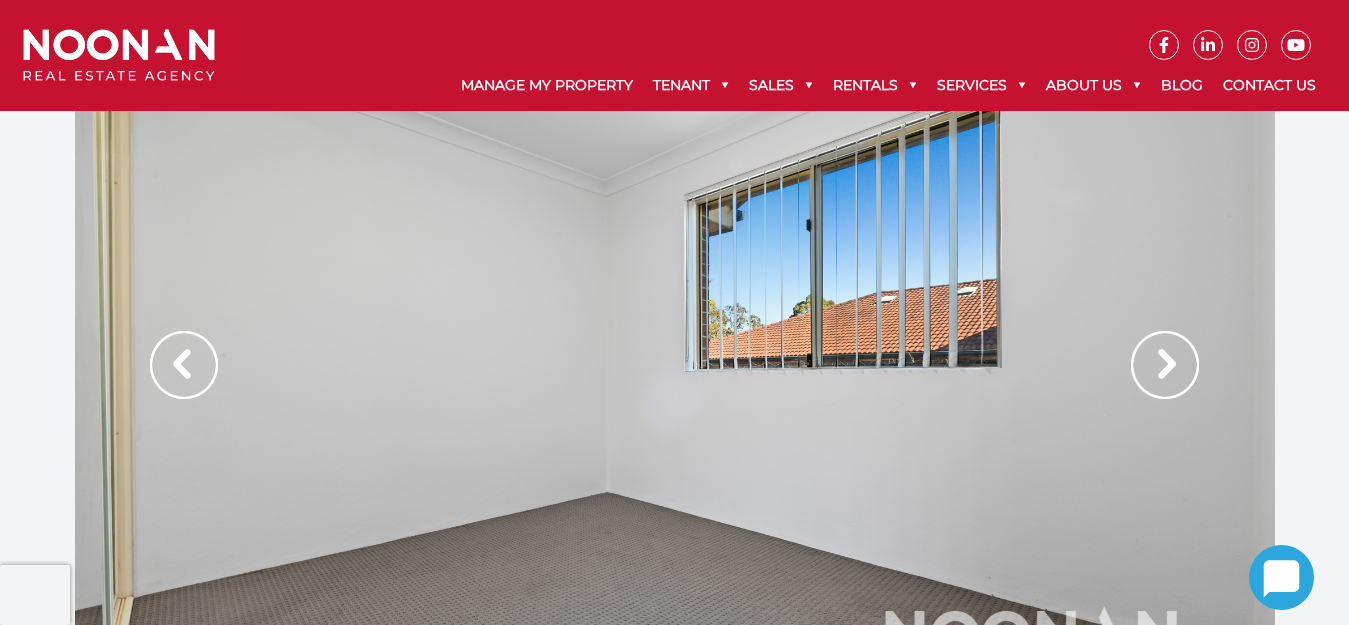 click at bounding box center (1165, 365) 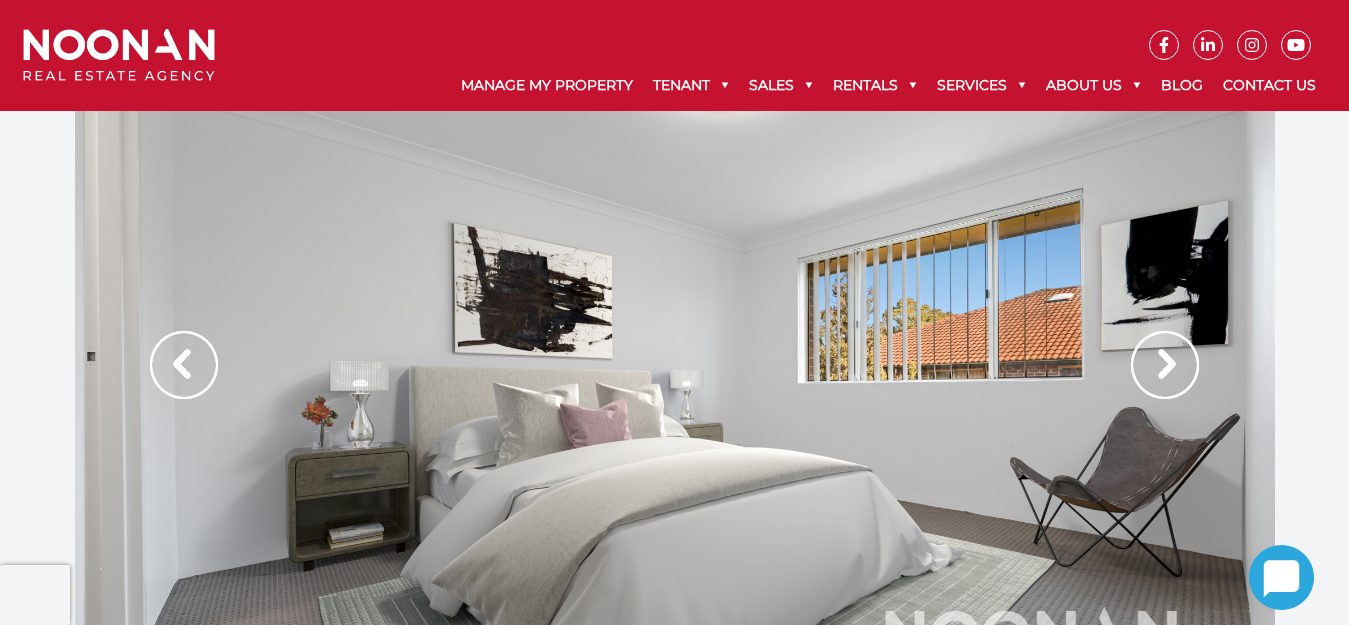 click at bounding box center [1165, 365] 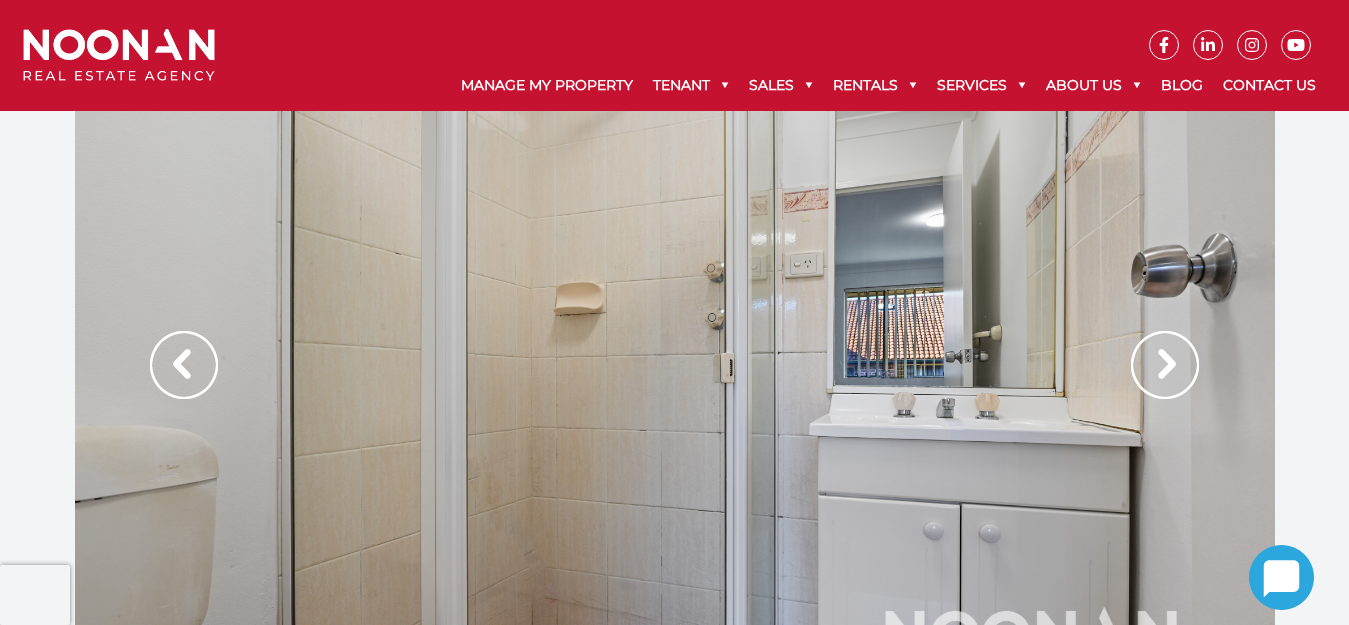 click at bounding box center [1165, 365] 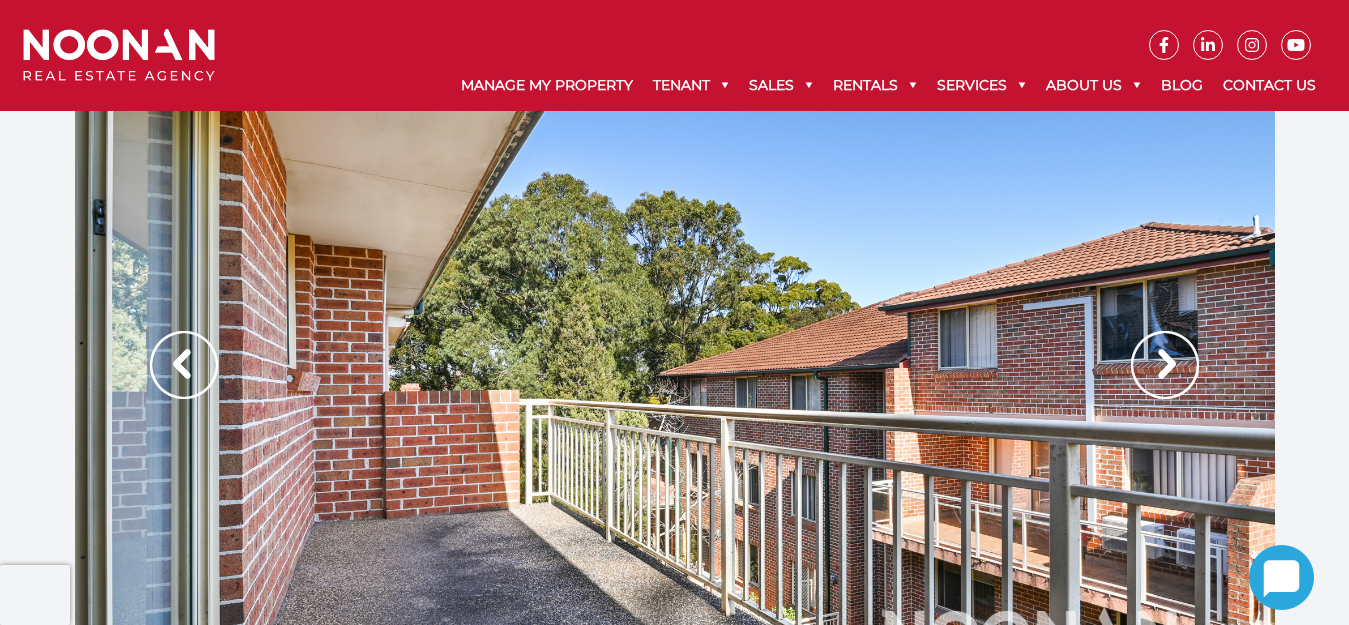 click at bounding box center [1165, 365] 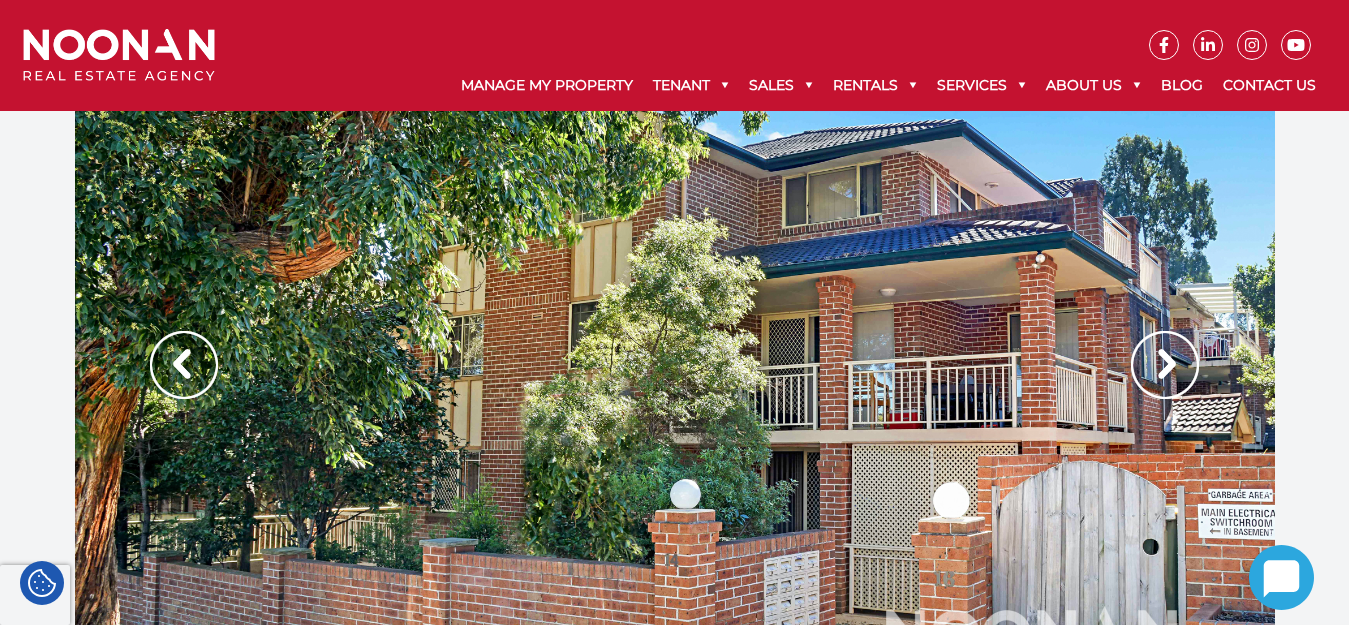 click at bounding box center (1165, 365) 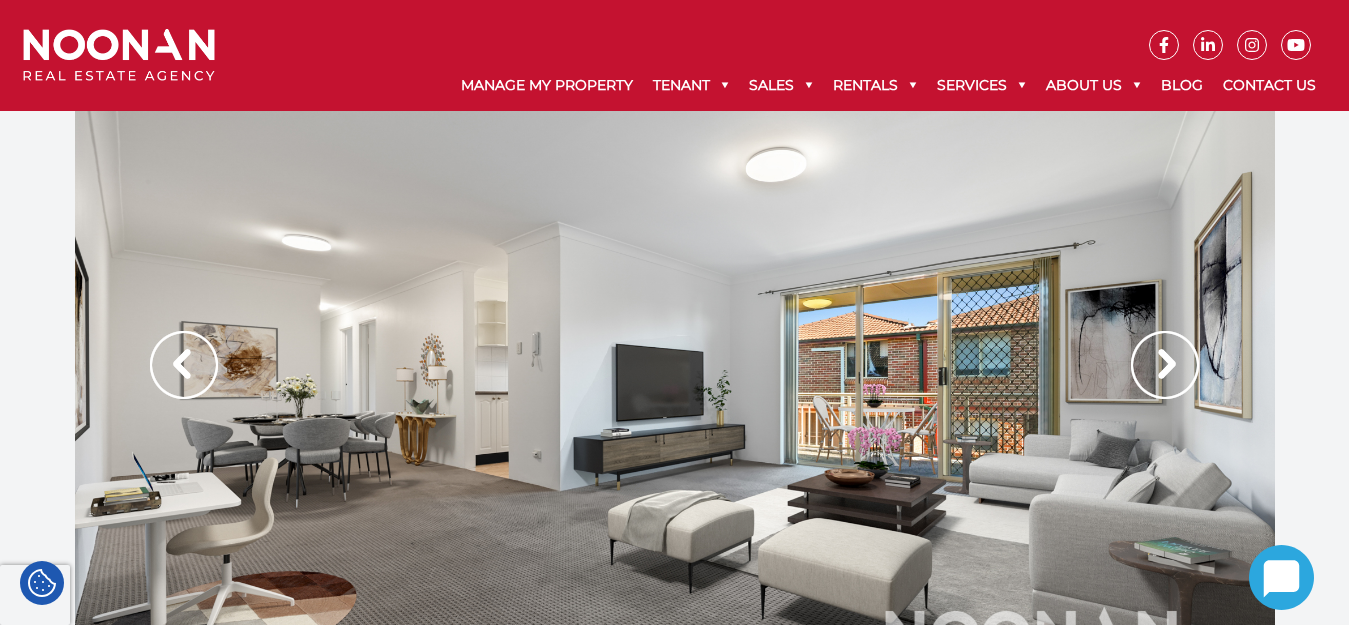 click at bounding box center (1165, 365) 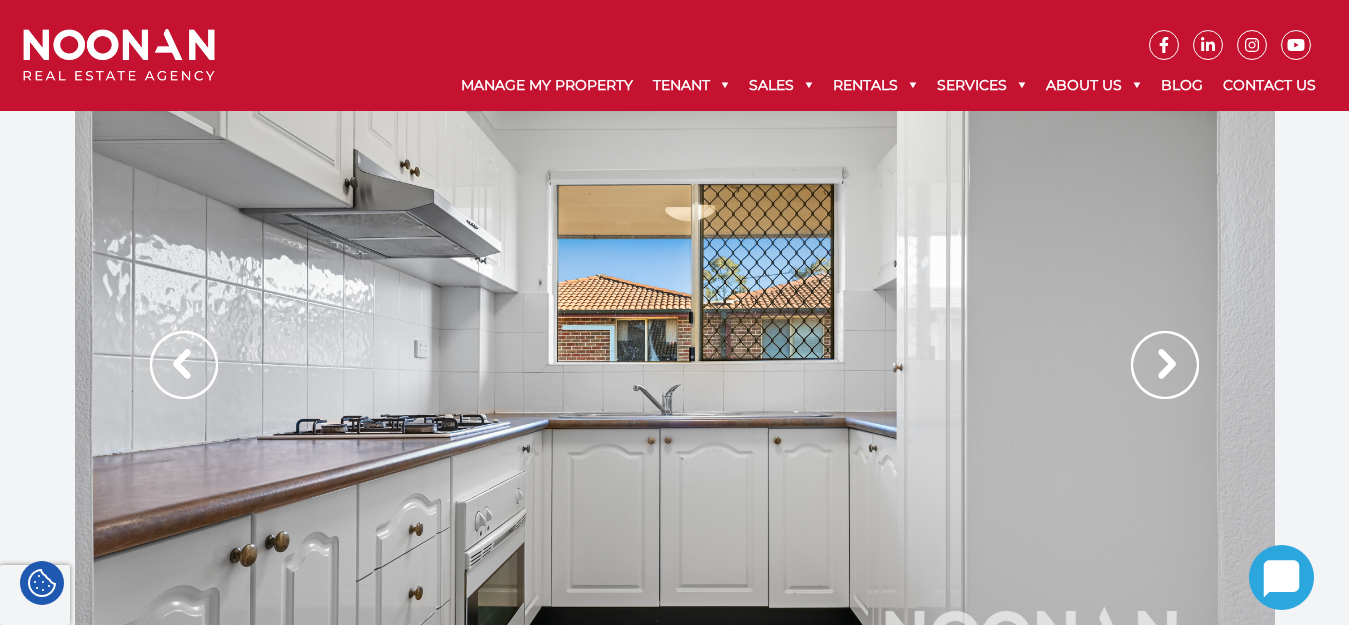 click at bounding box center (1165, 365) 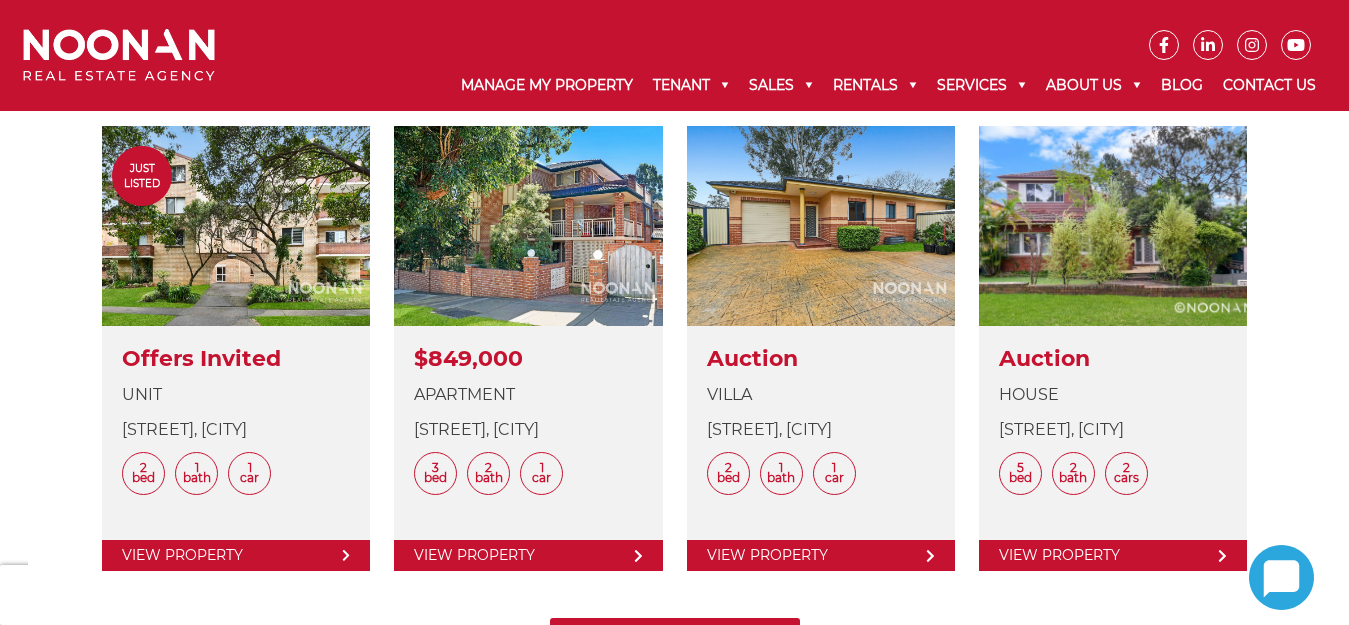 scroll, scrollTop: 800, scrollLeft: 0, axis: vertical 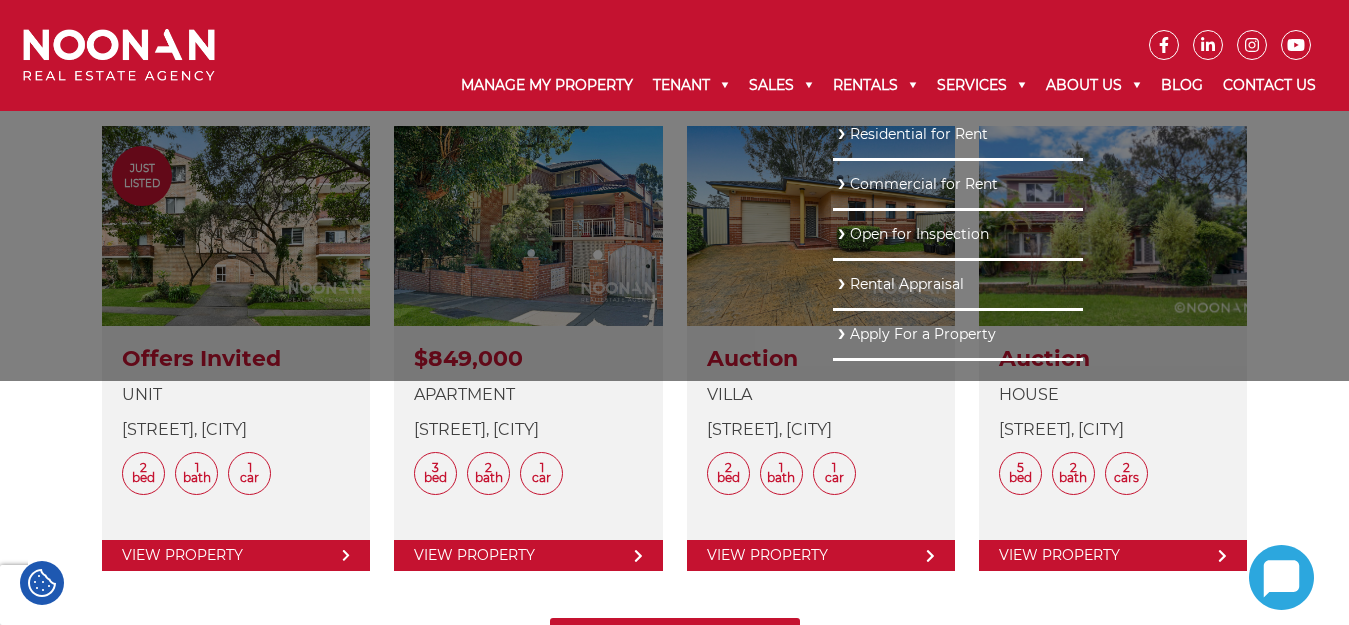 click on "Residential for Rent" at bounding box center (958, 134) 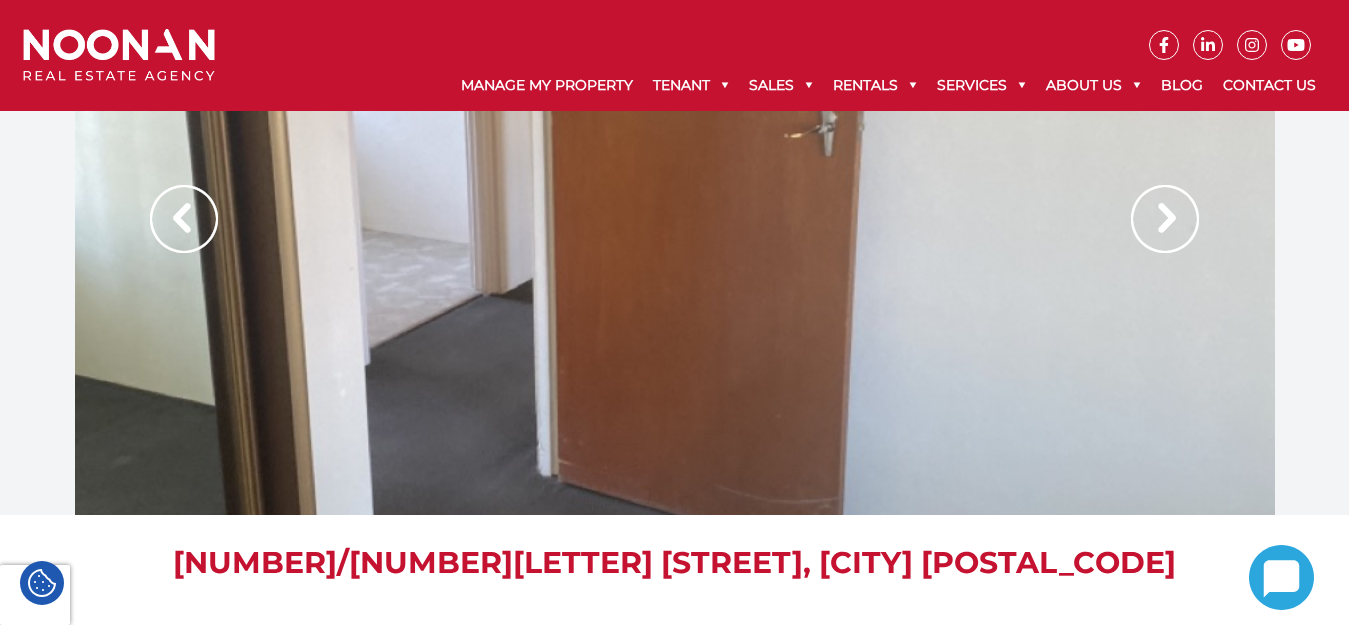 scroll, scrollTop: 0, scrollLeft: 0, axis: both 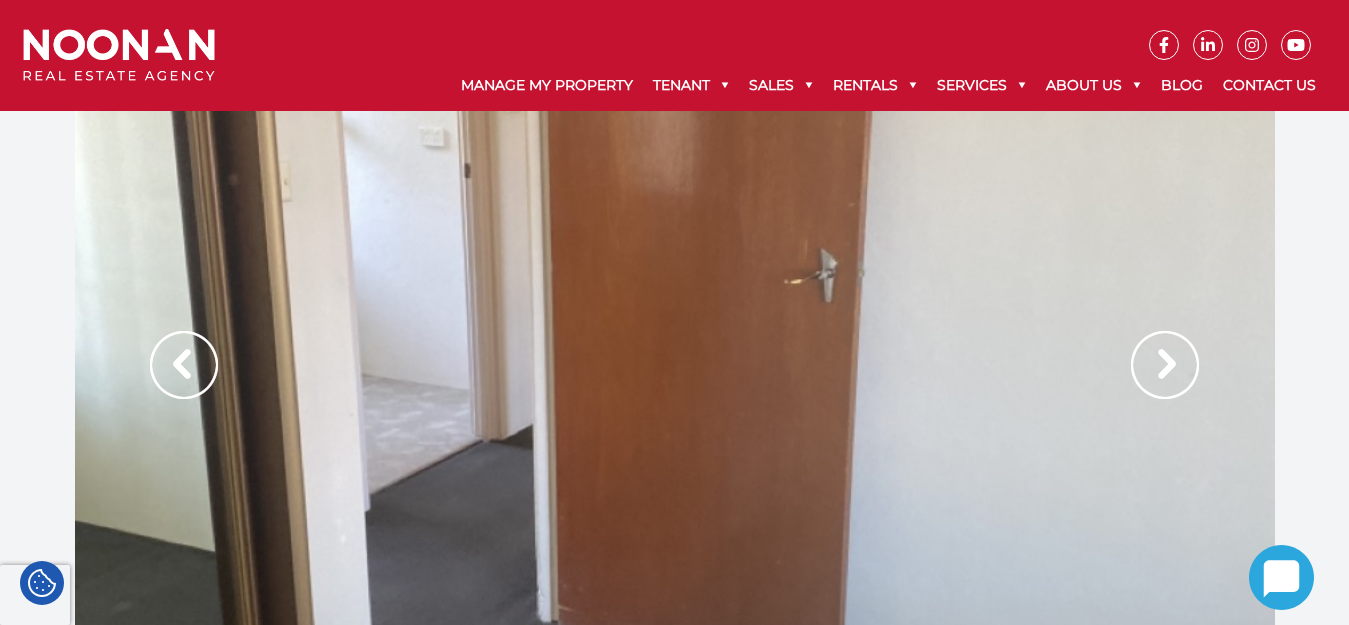 click at bounding box center (1165, 365) 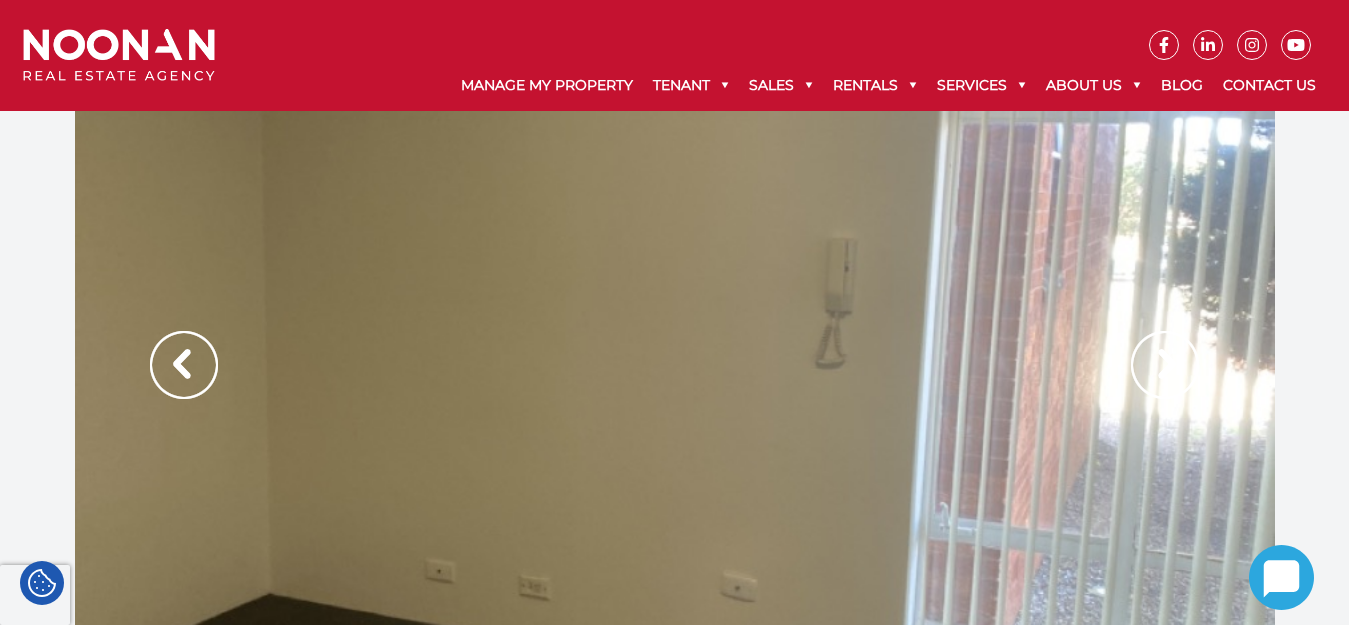 click at bounding box center (1165, 365) 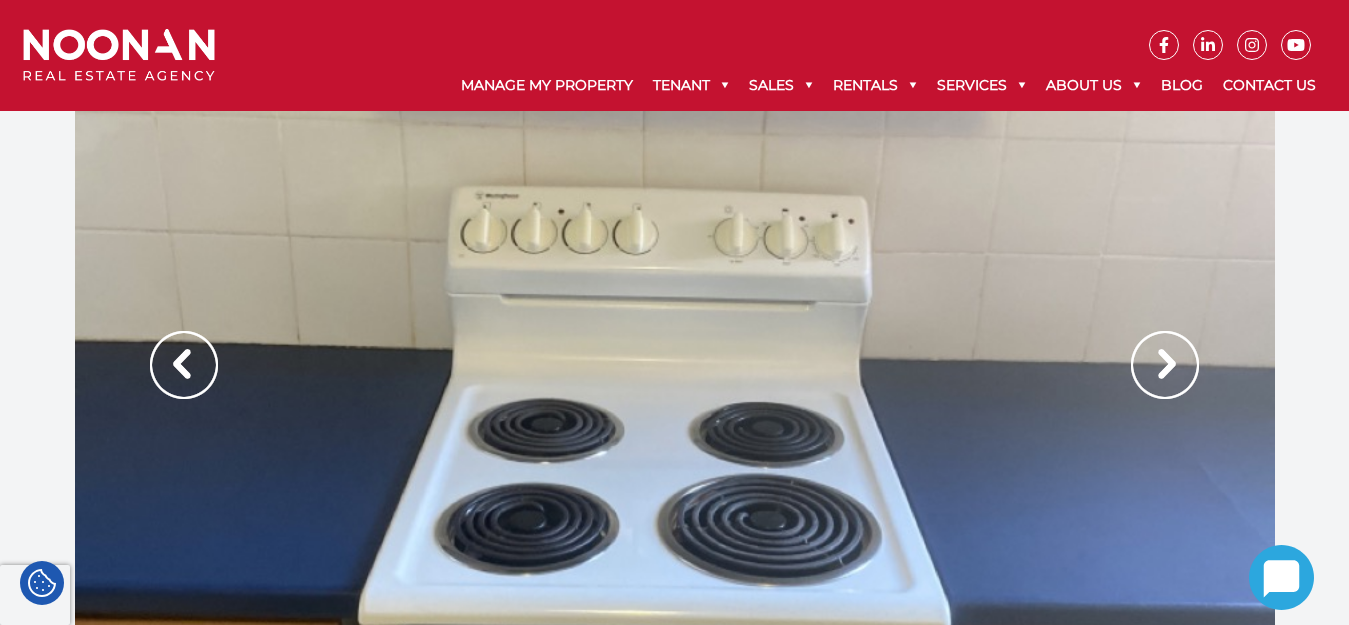 click at bounding box center [1165, 365] 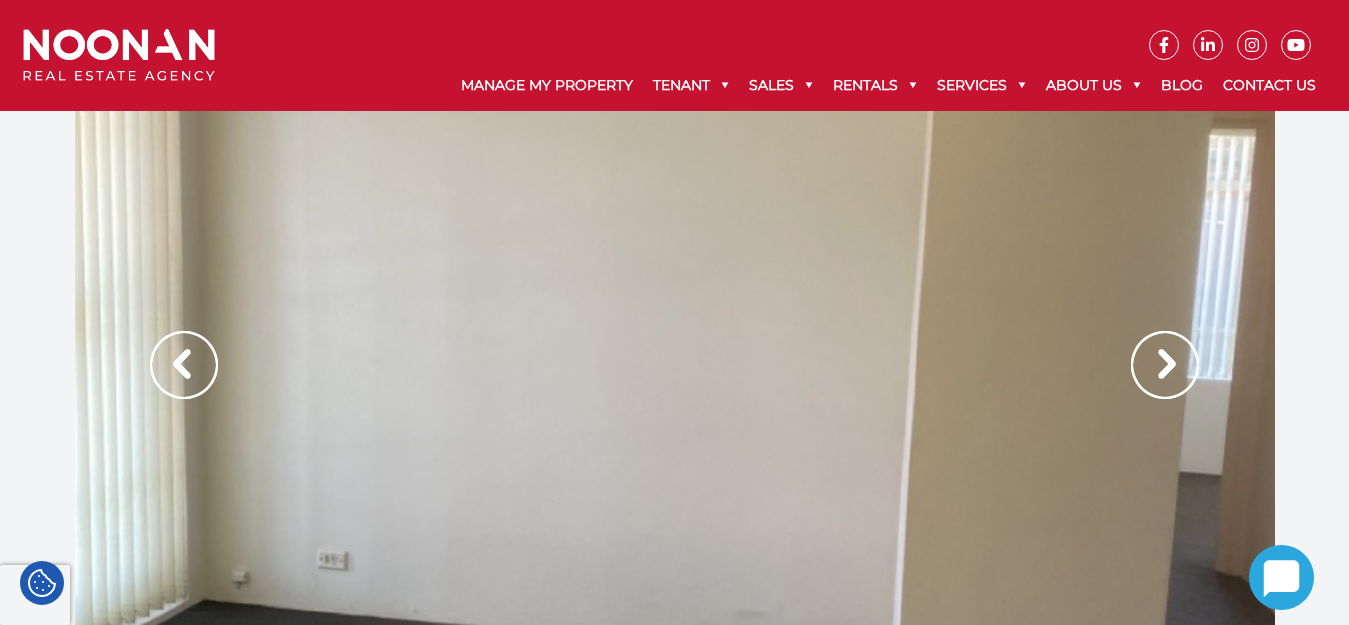 click at bounding box center (1165, 365) 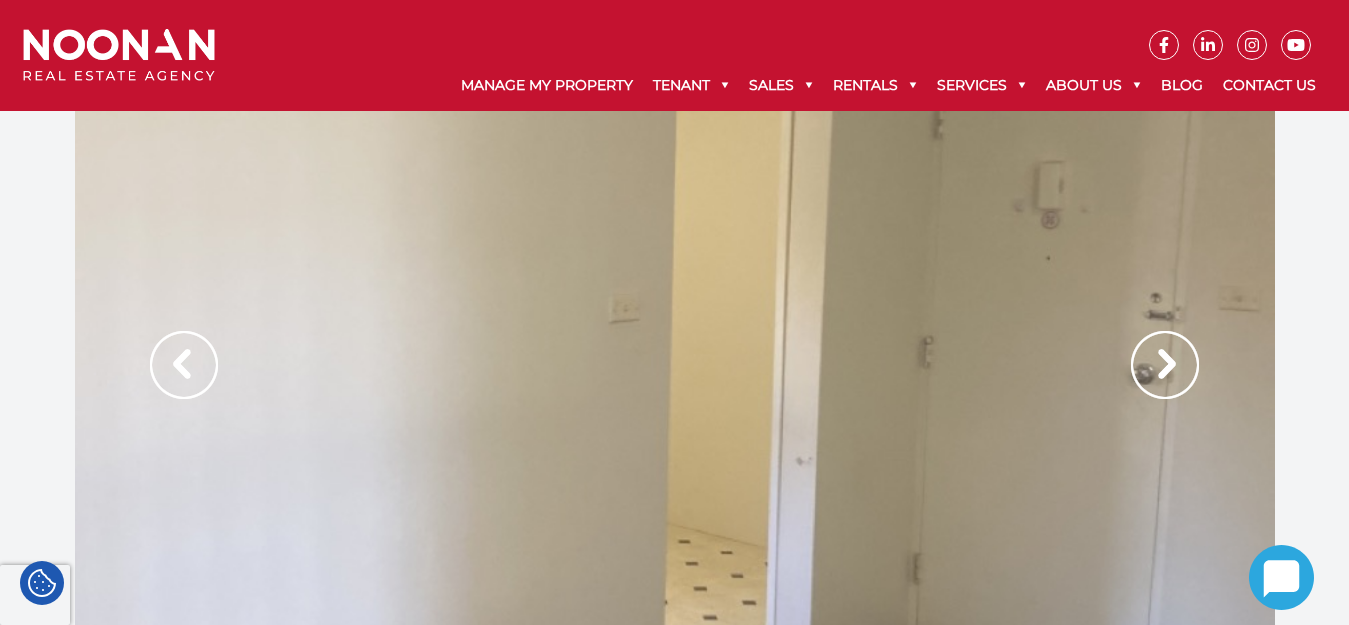 click at bounding box center [1165, 365] 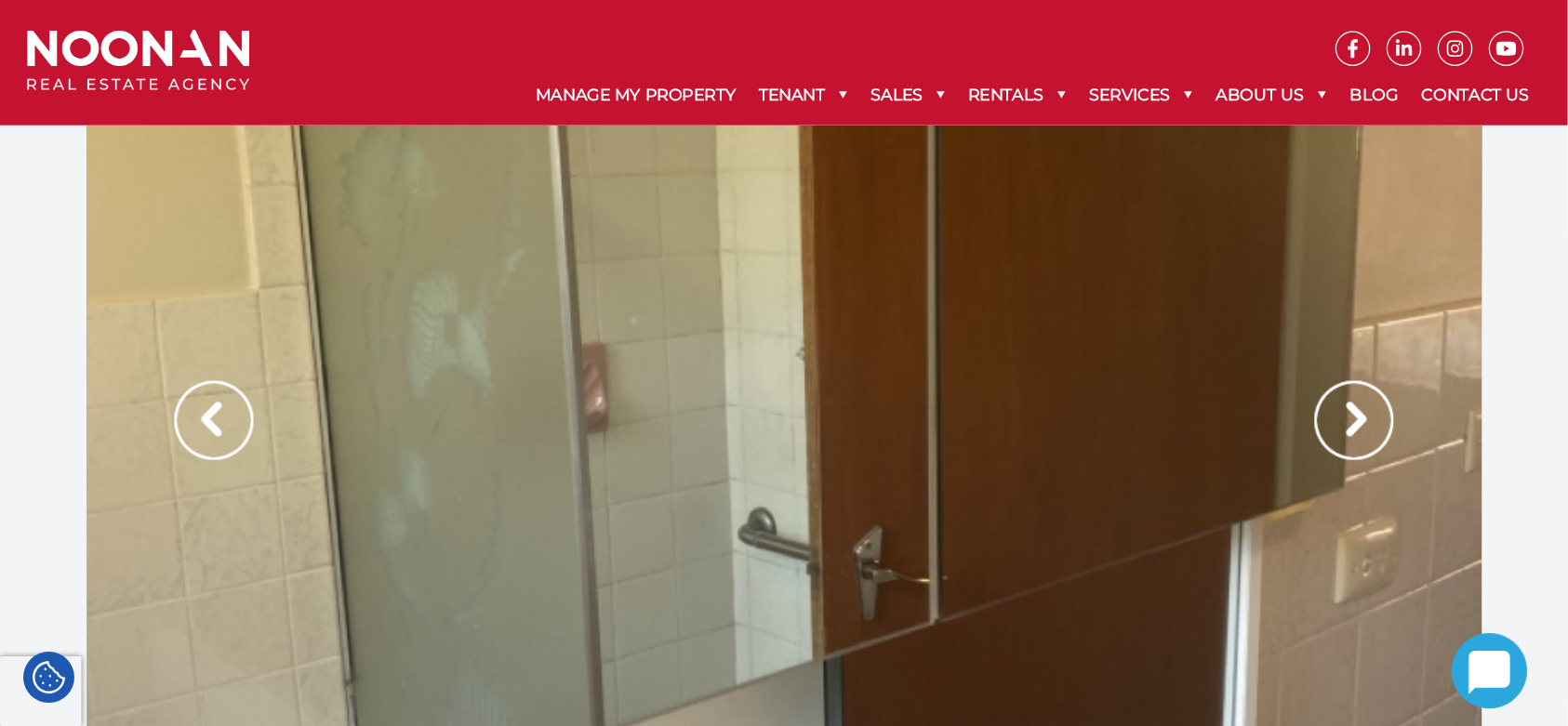 scroll, scrollTop: 0, scrollLeft: 0, axis: both 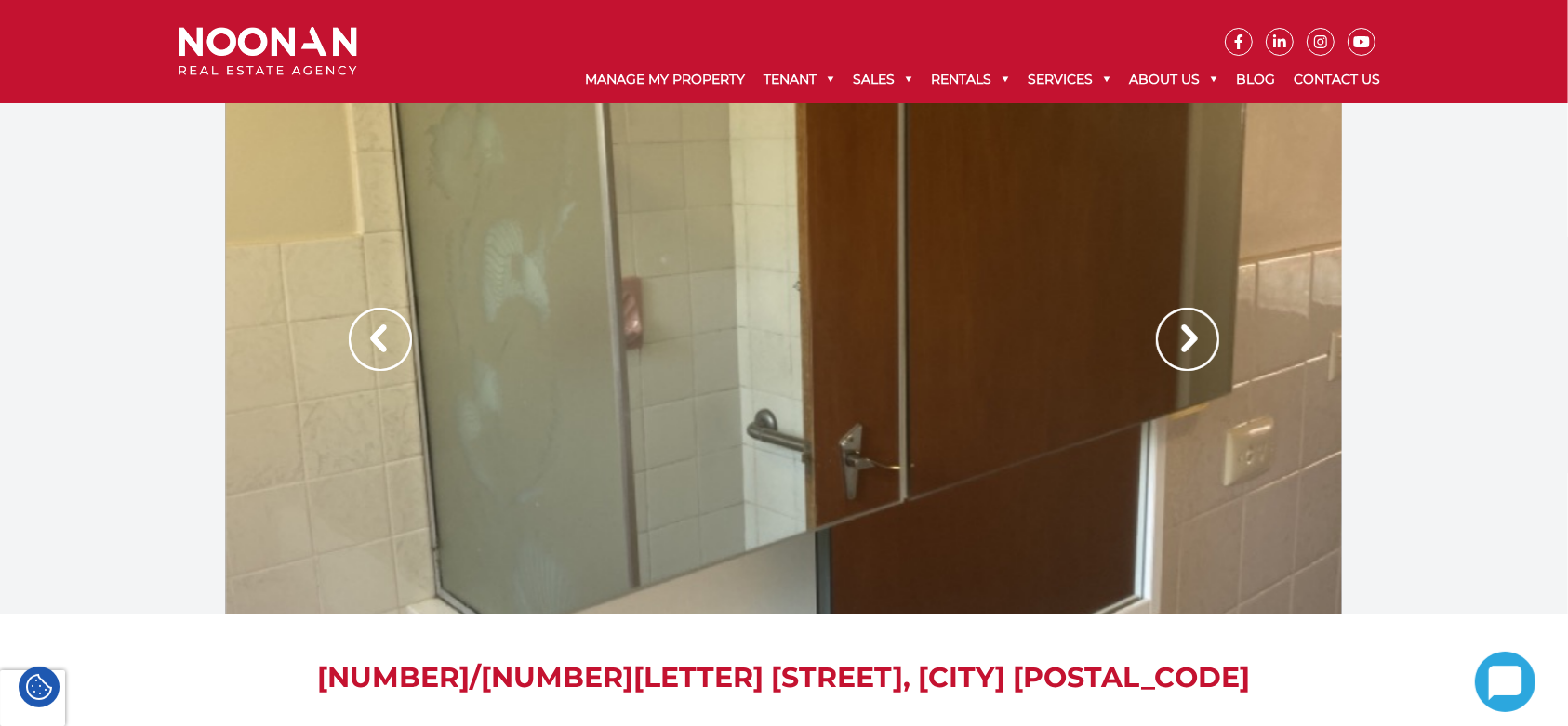 click at bounding box center (1188, 339) 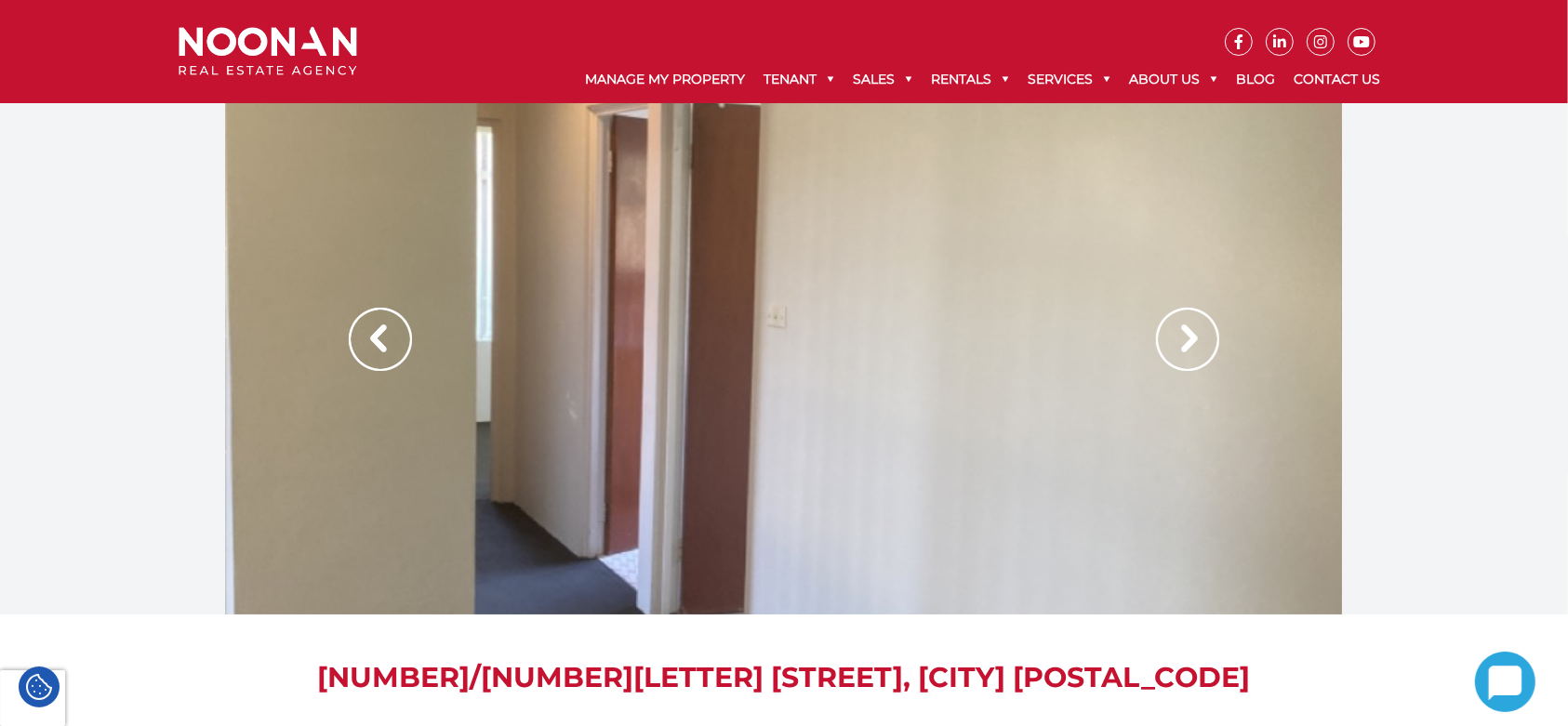 click at bounding box center [1188, 339] 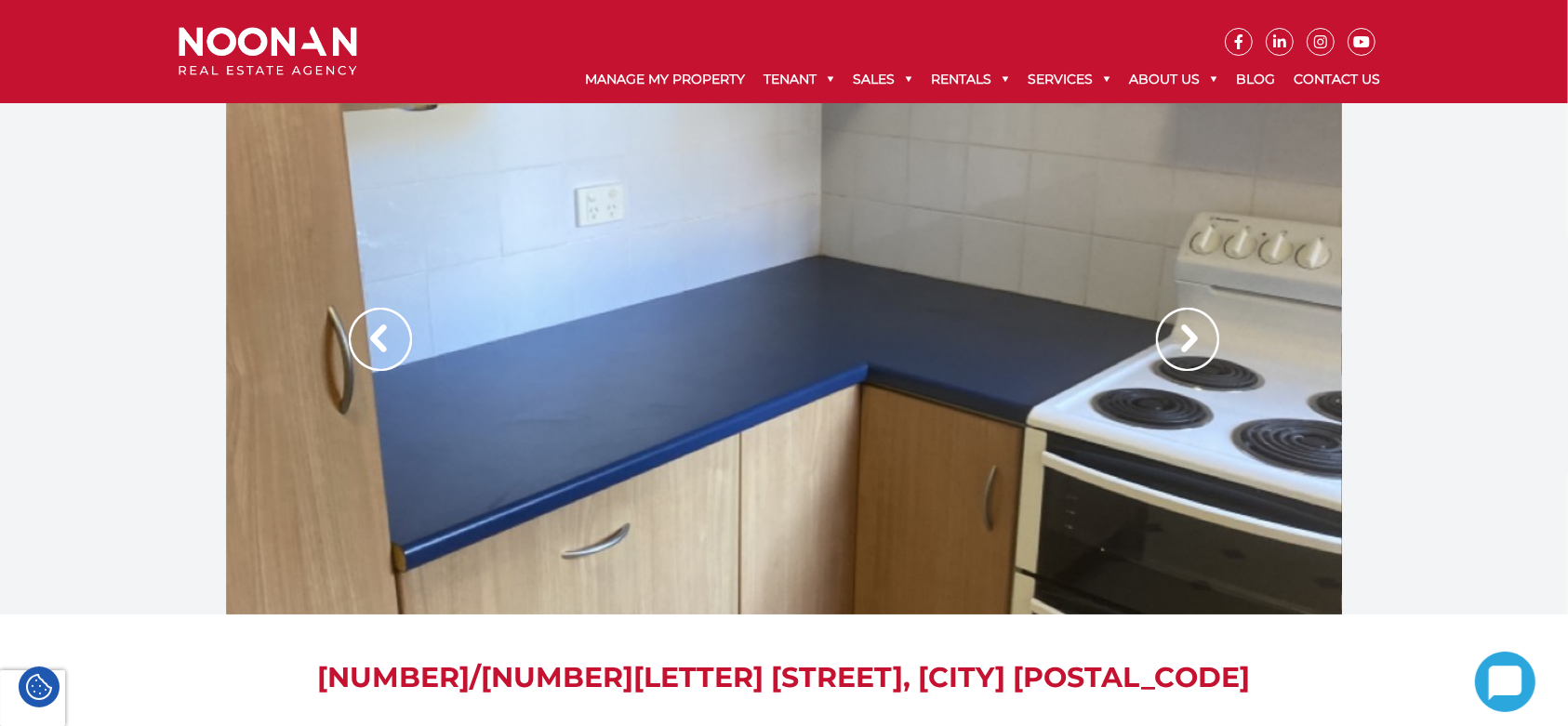 click at bounding box center [1188, 339] 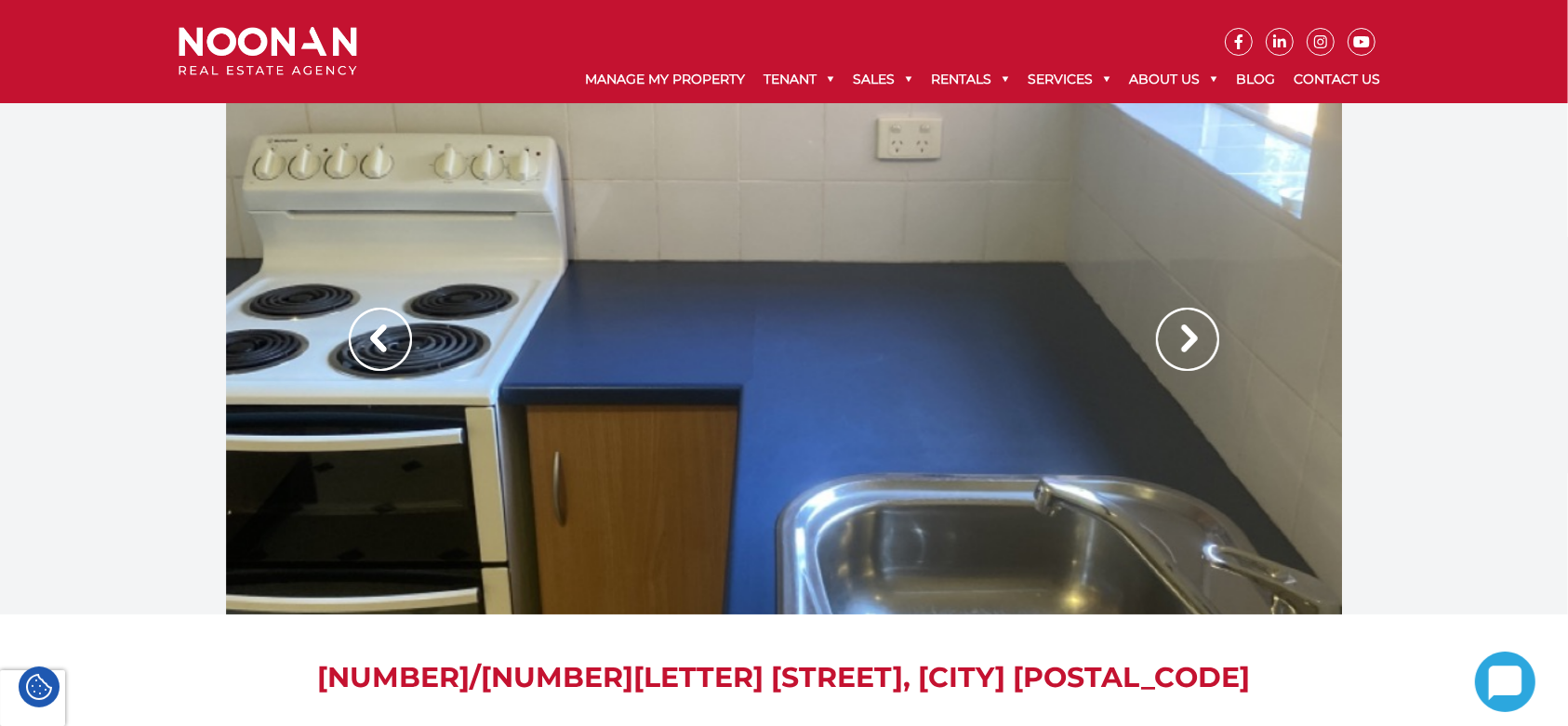 click at bounding box center (1188, 339) 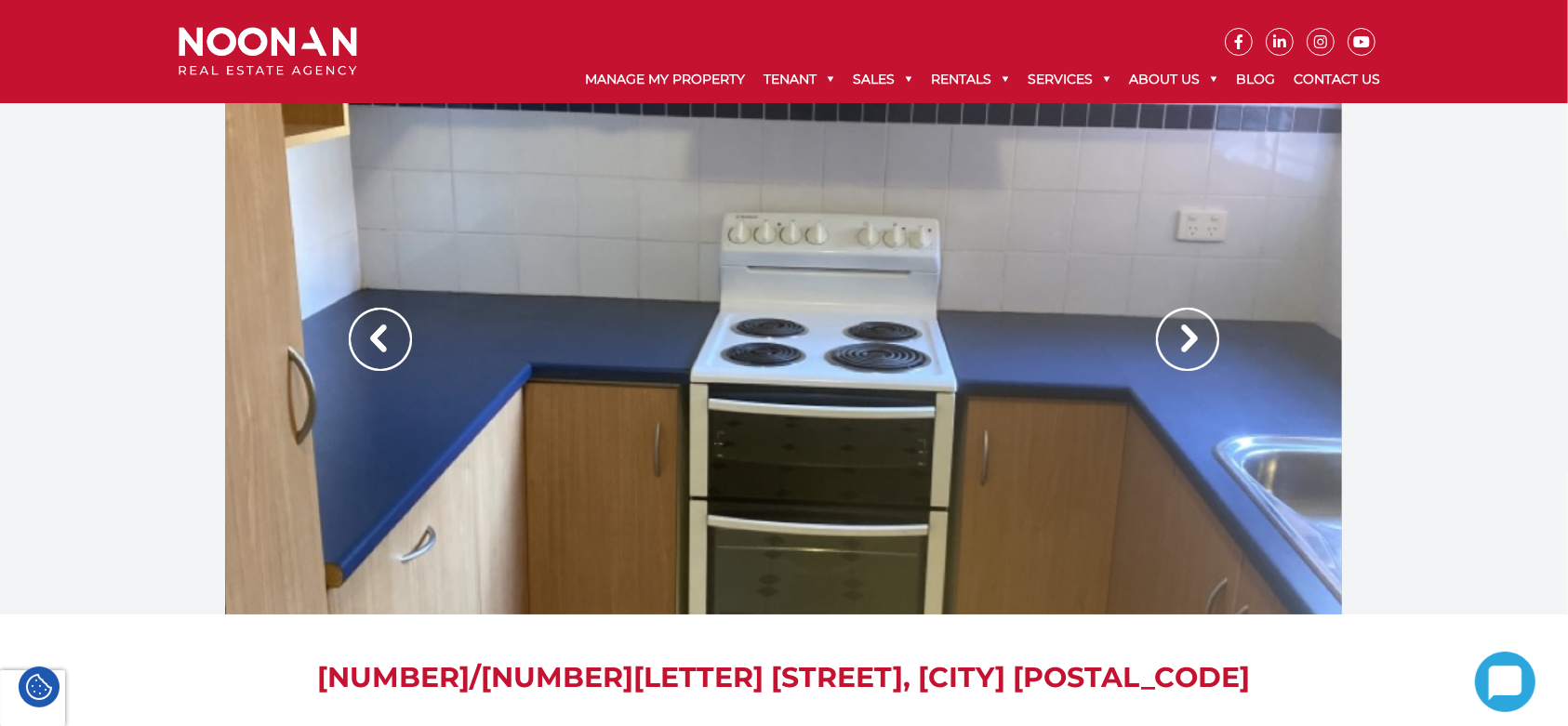 click at bounding box center (1188, 339) 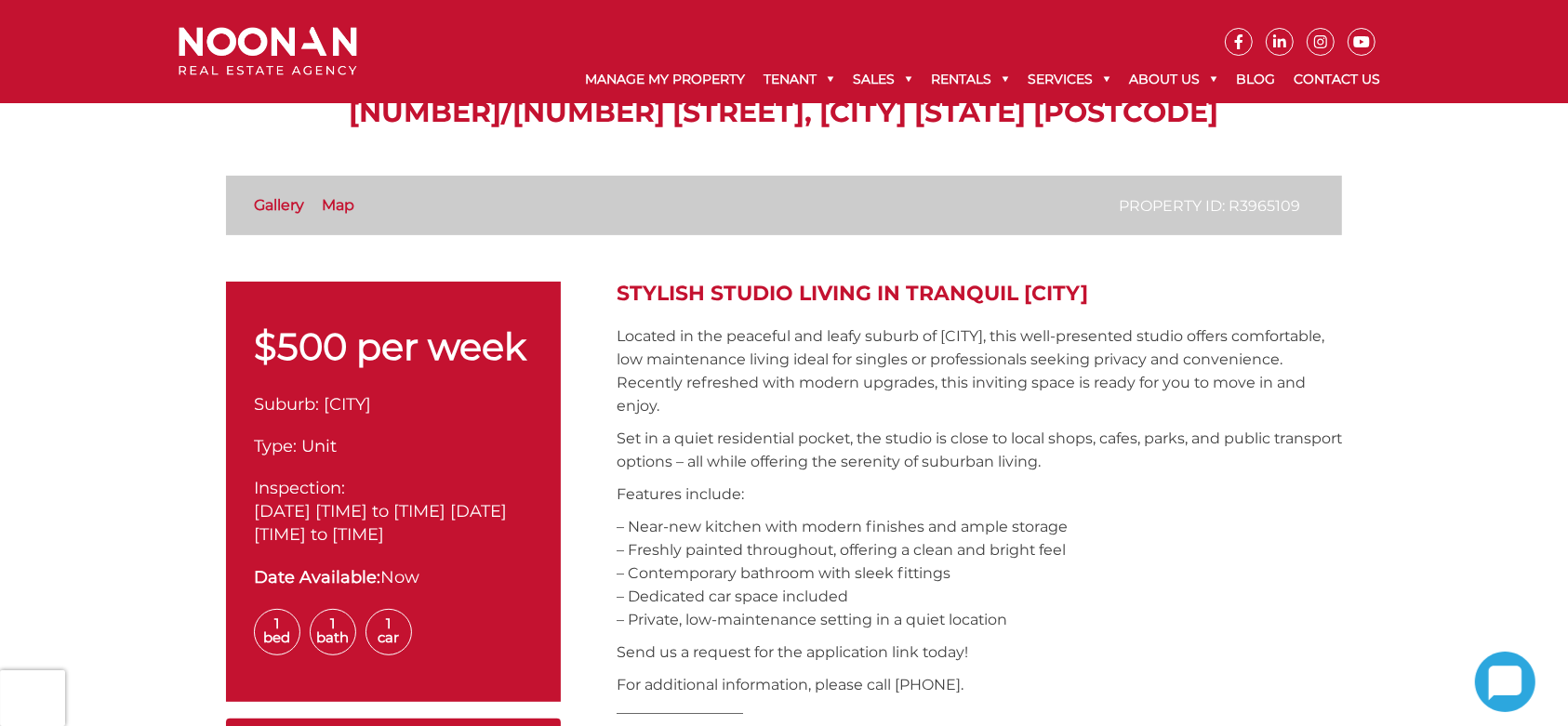 scroll, scrollTop: 0, scrollLeft: 0, axis: both 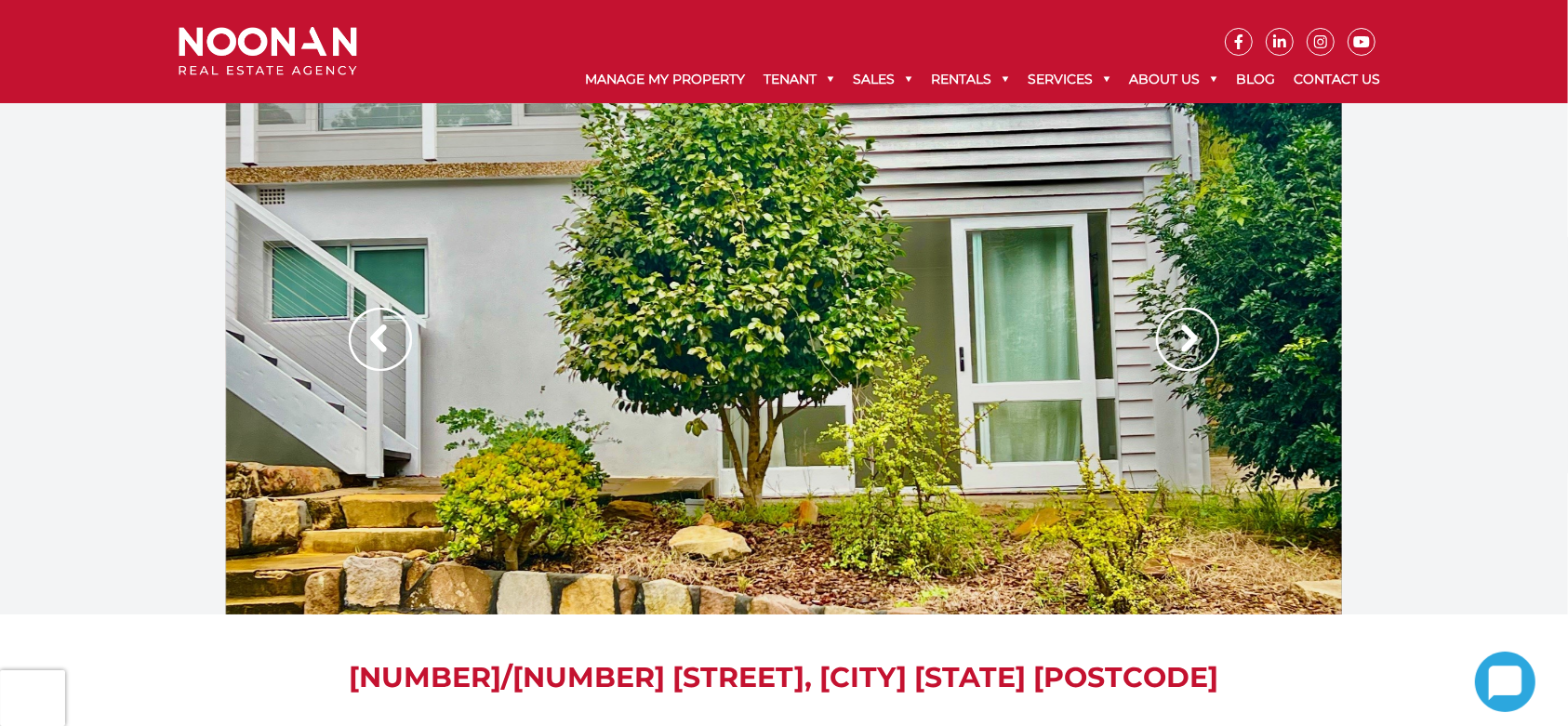 click at bounding box center (1188, 339) 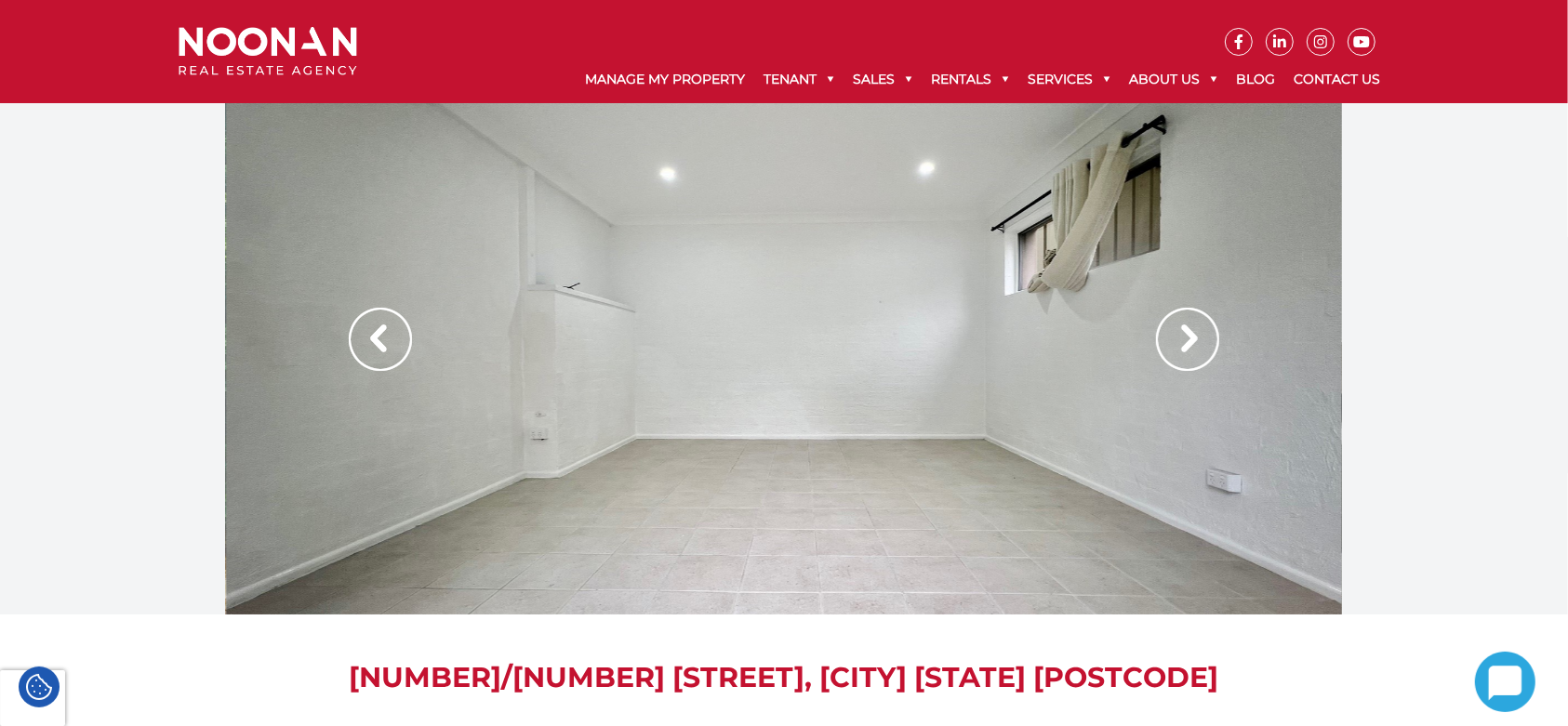 click at bounding box center [1188, 339] 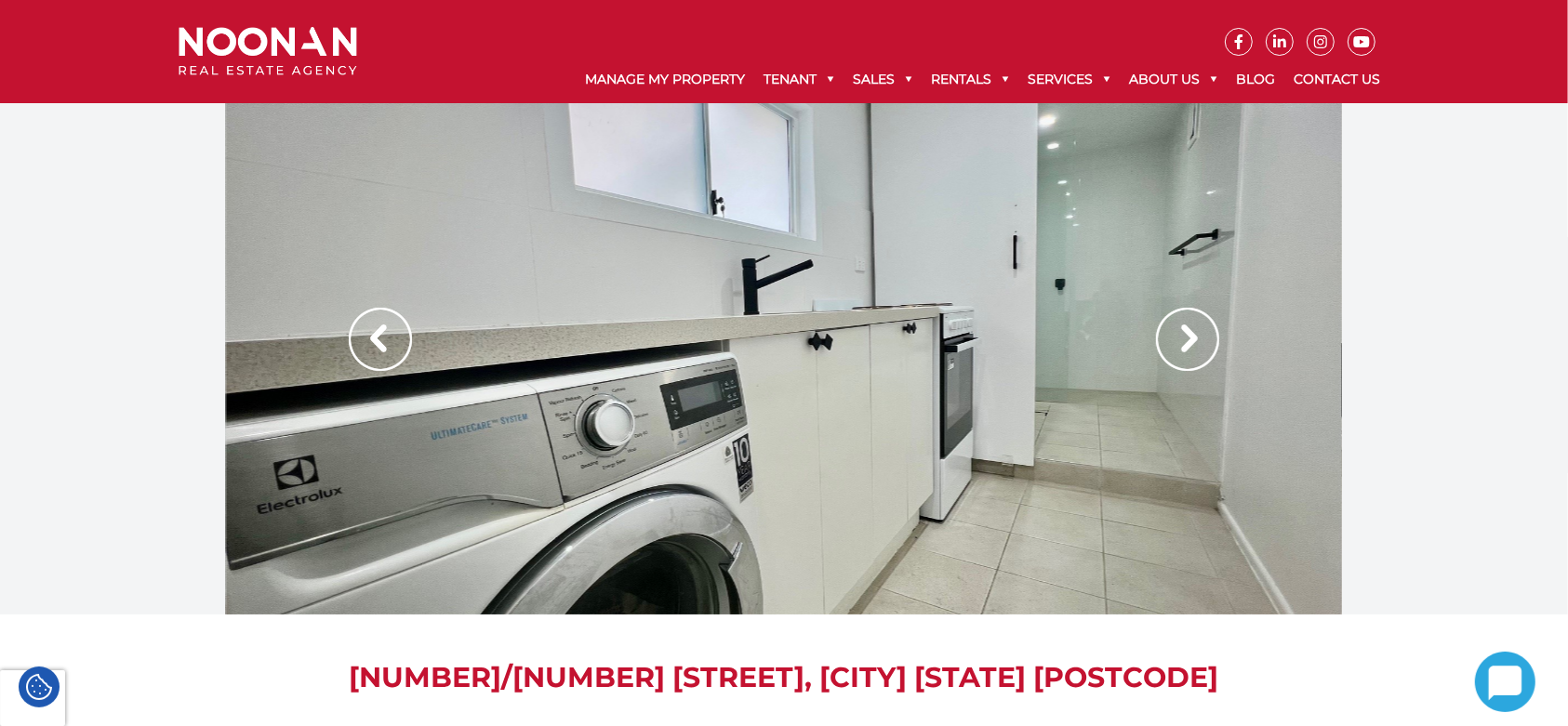click at bounding box center (1188, 339) 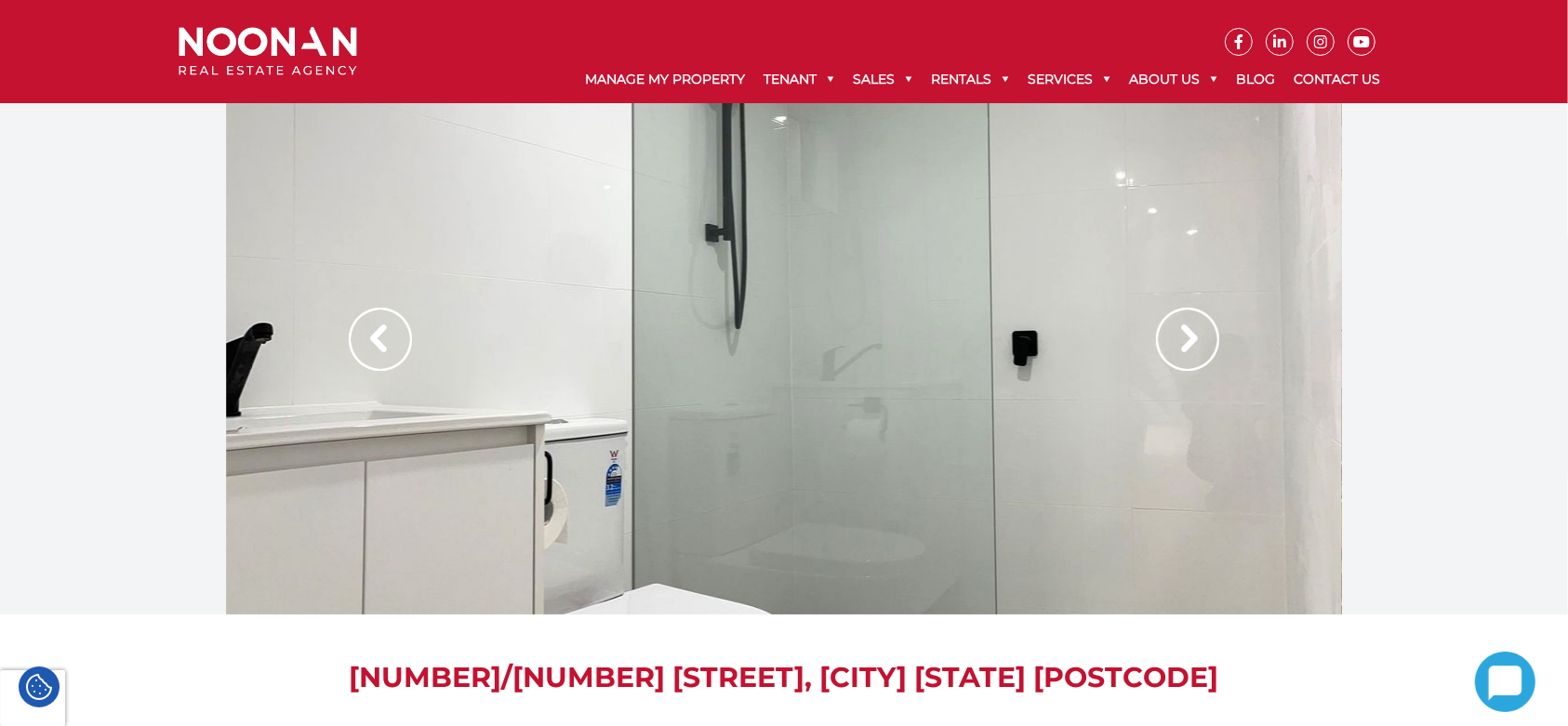 click at bounding box center (1188, 339) 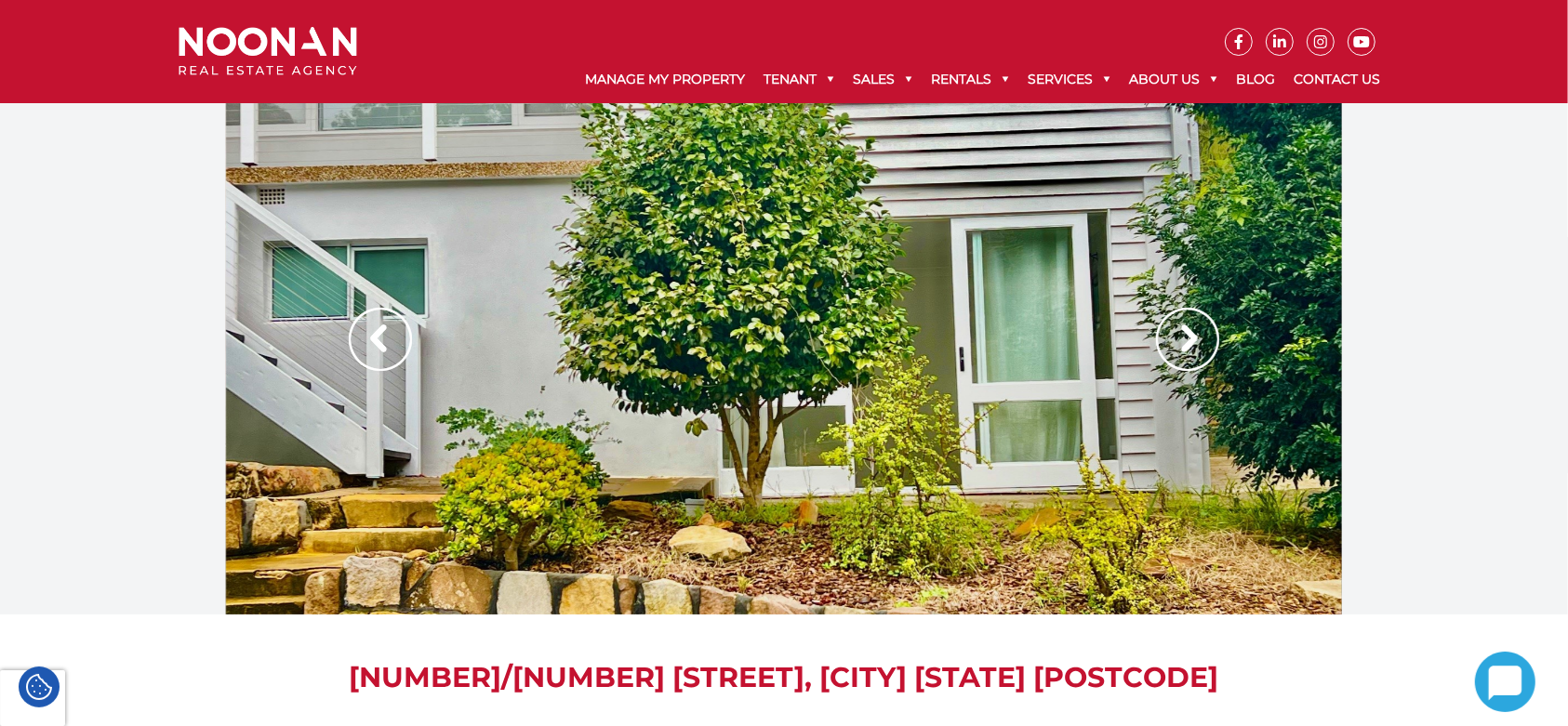 click at bounding box center (1188, 339) 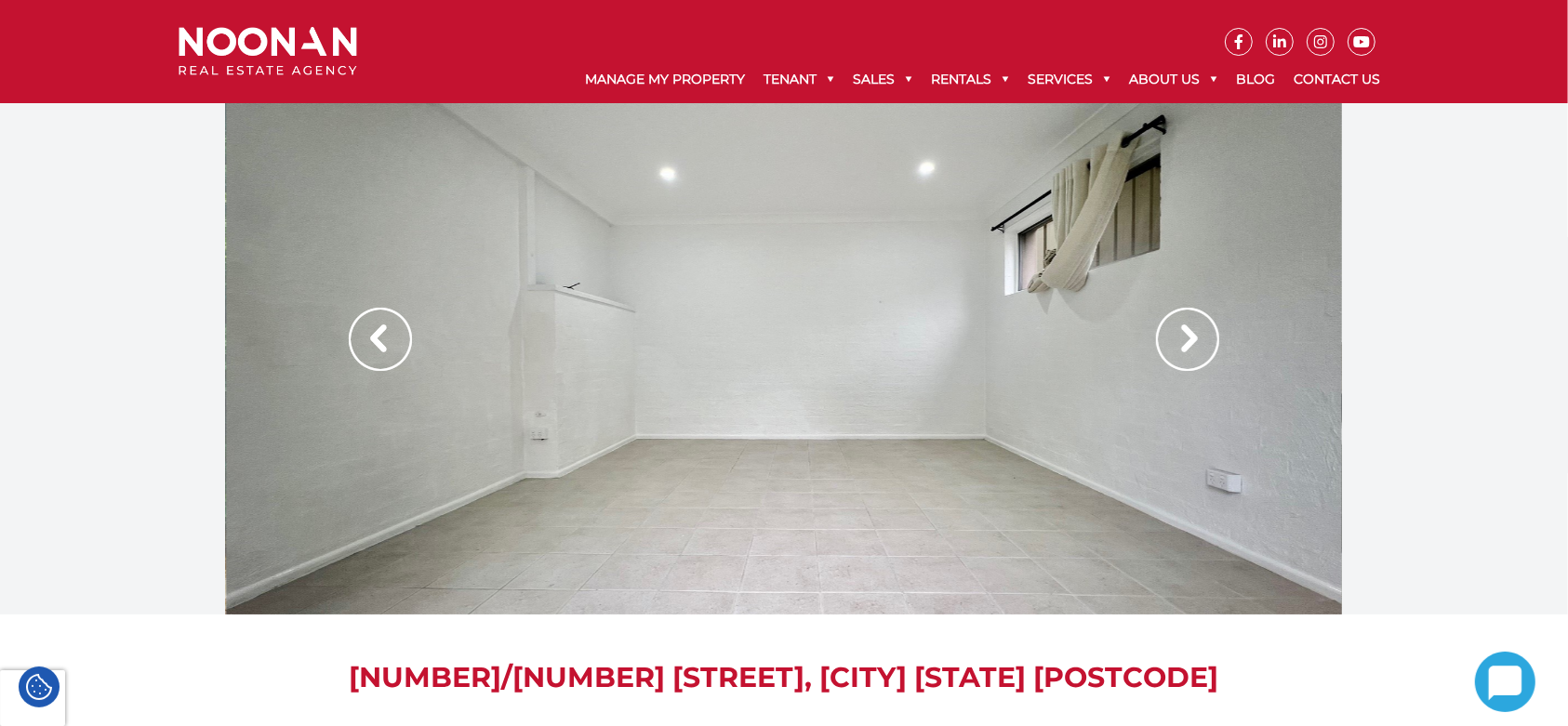 click at bounding box center (1188, 339) 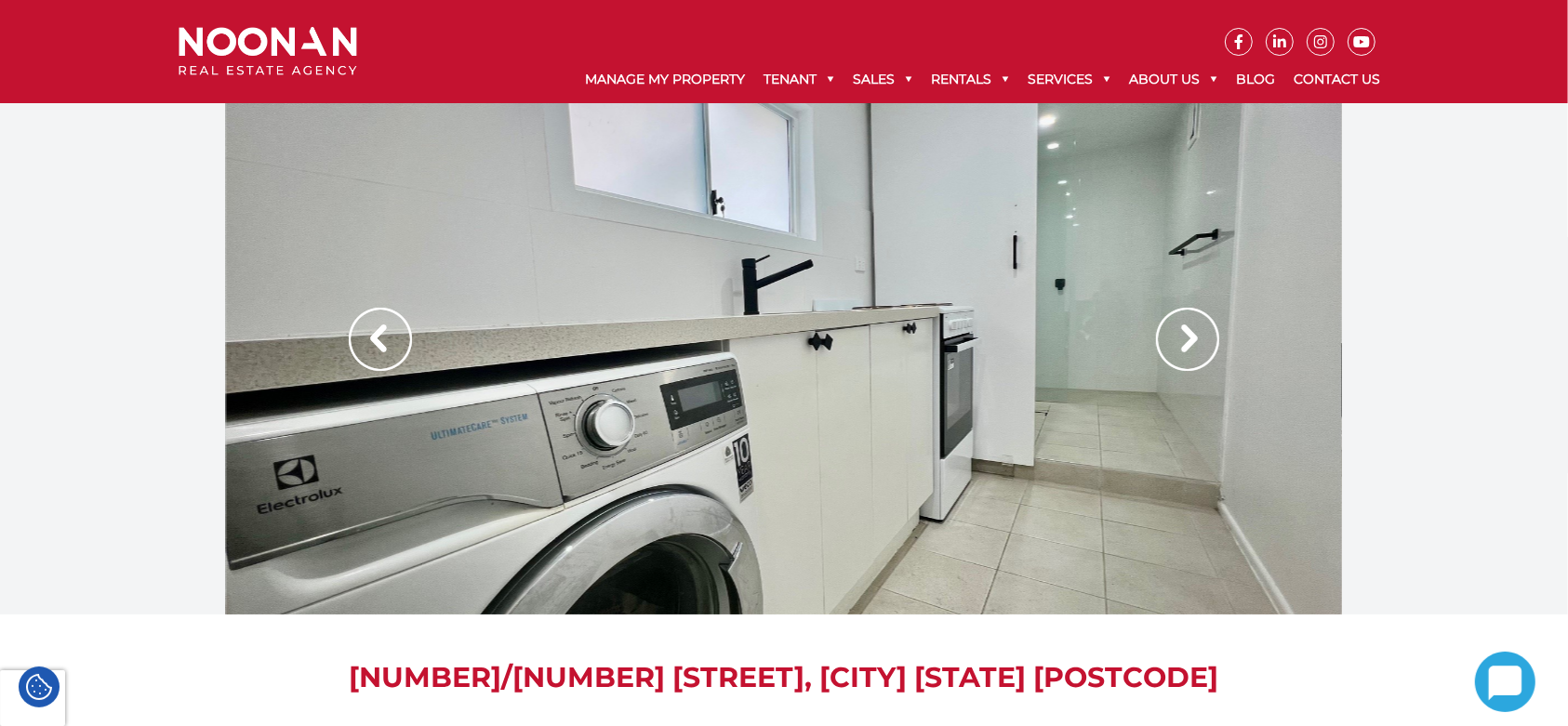 click at bounding box center [1188, 339] 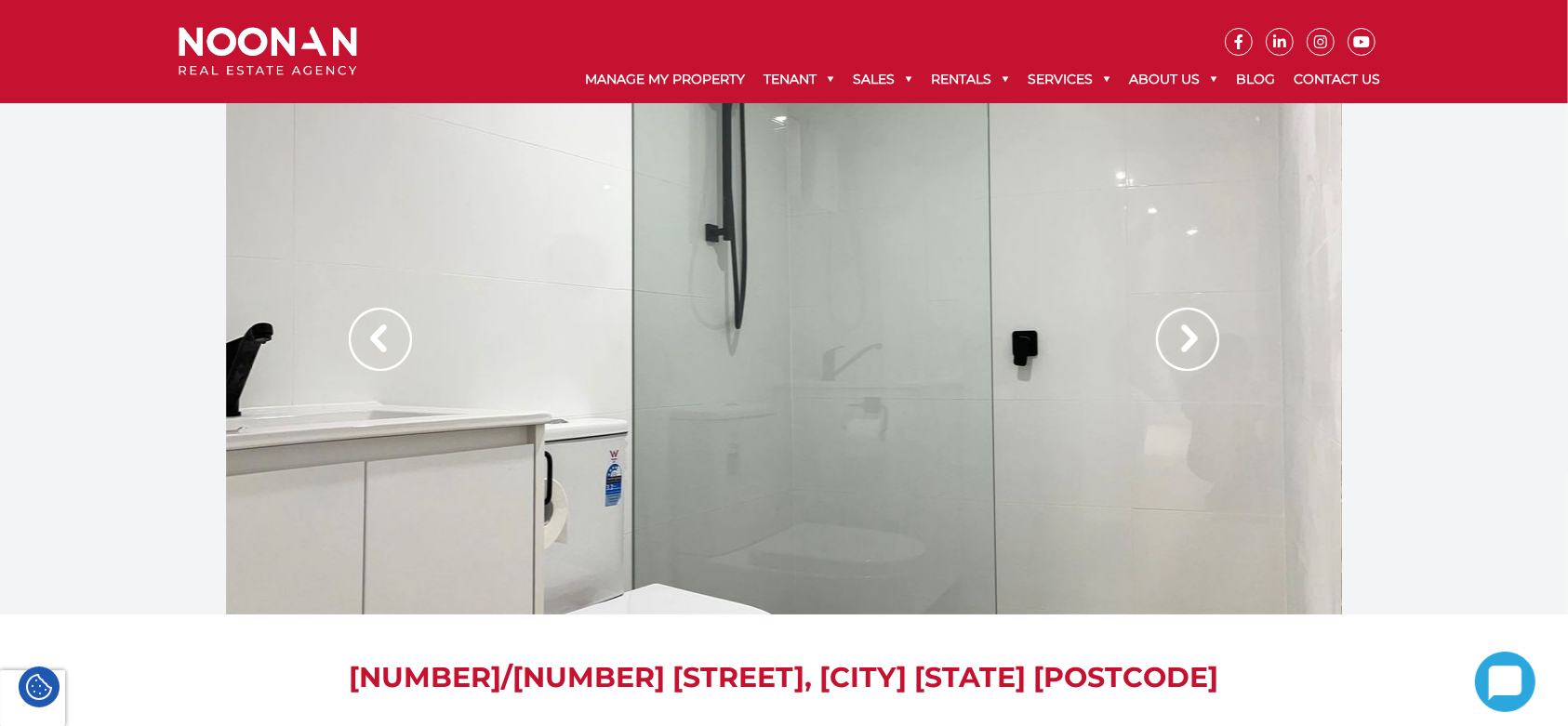 click at bounding box center (1188, 339) 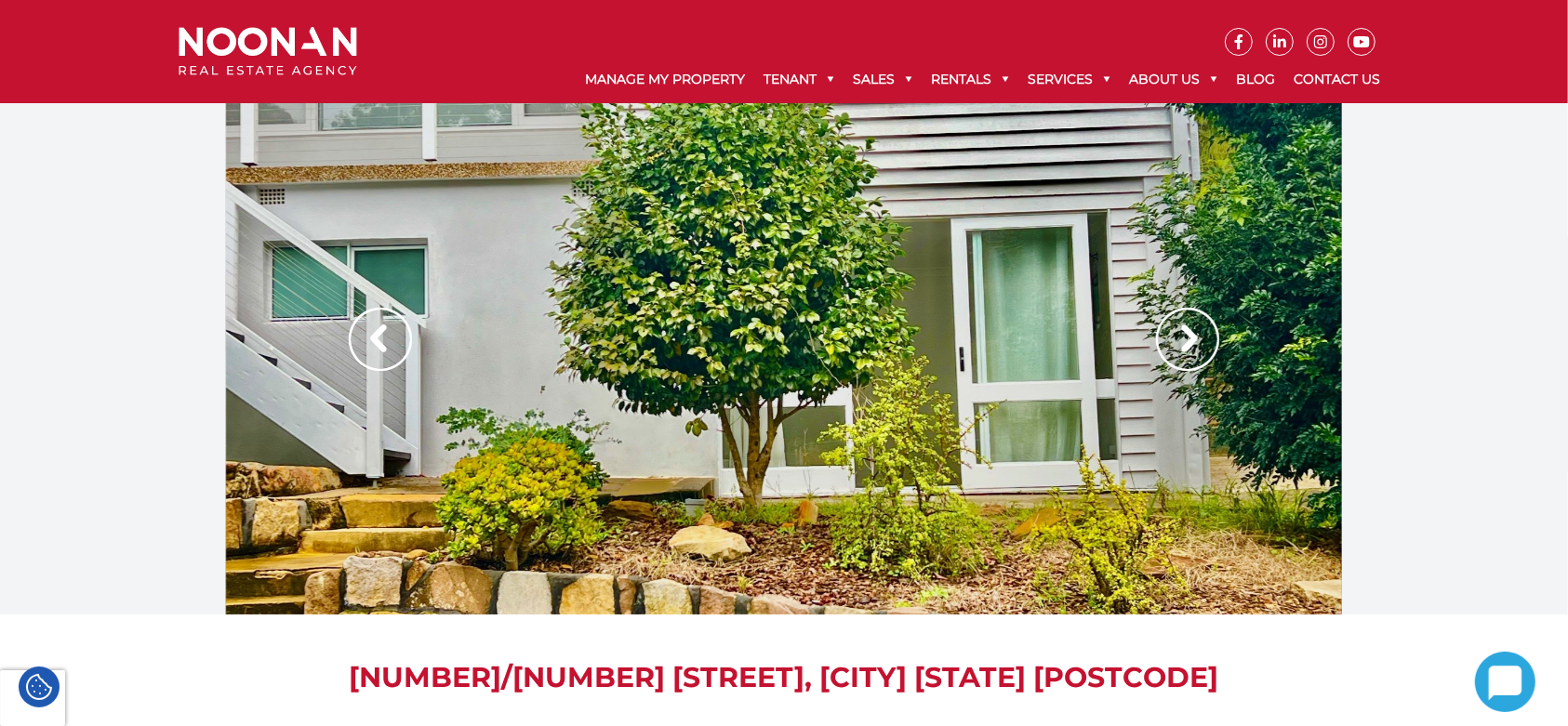 click at bounding box center [1188, 339] 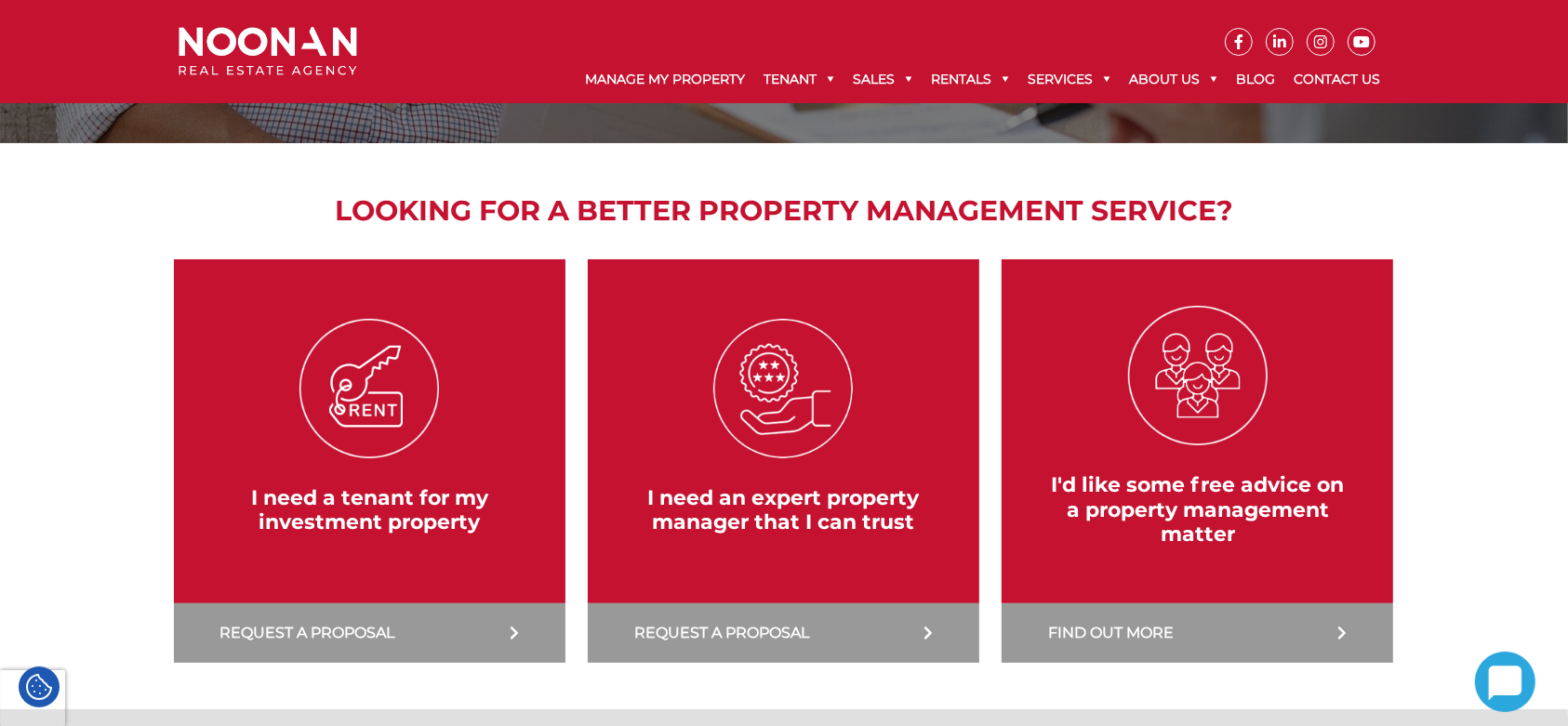 scroll, scrollTop: 232, scrollLeft: 0, axis: vertical 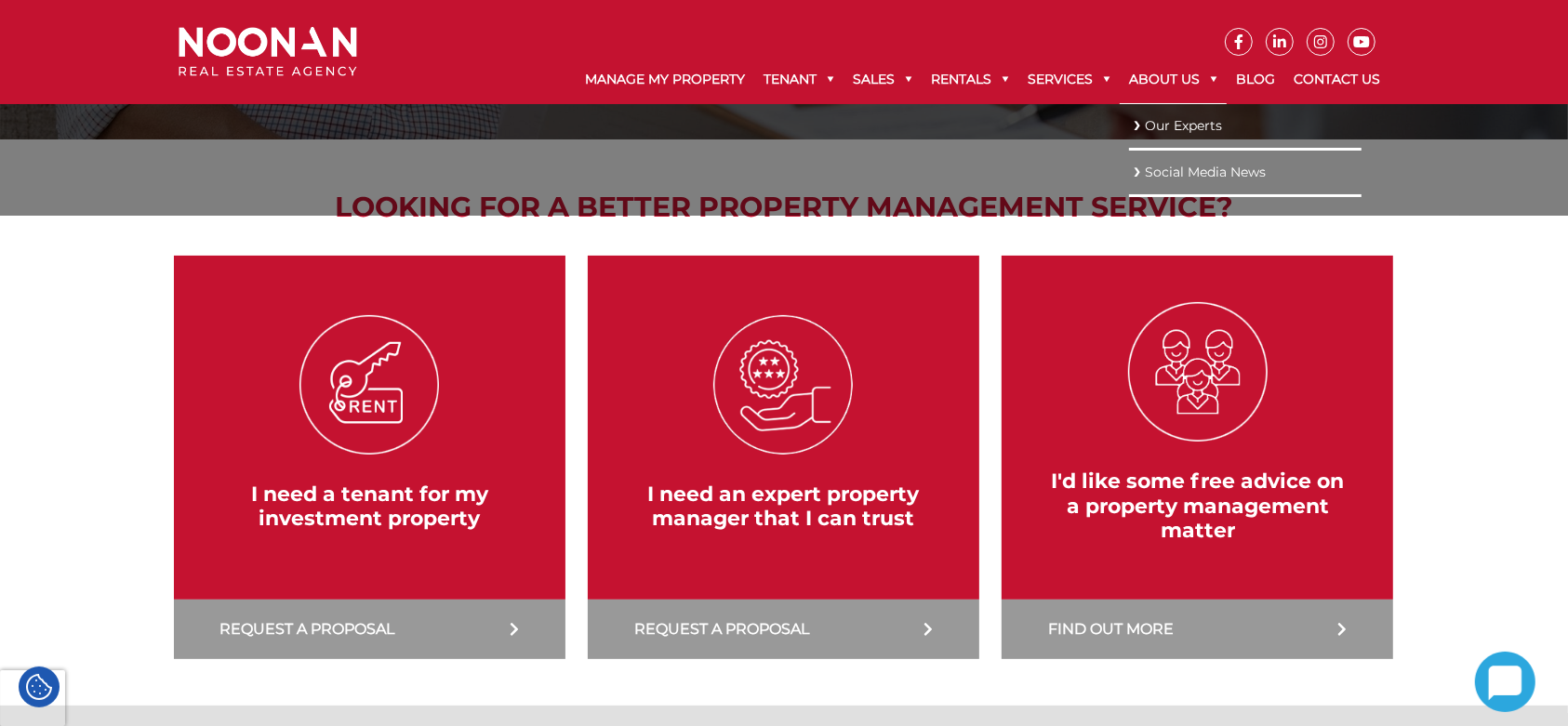 click on "About Us" at bounding box center (1173, 80) 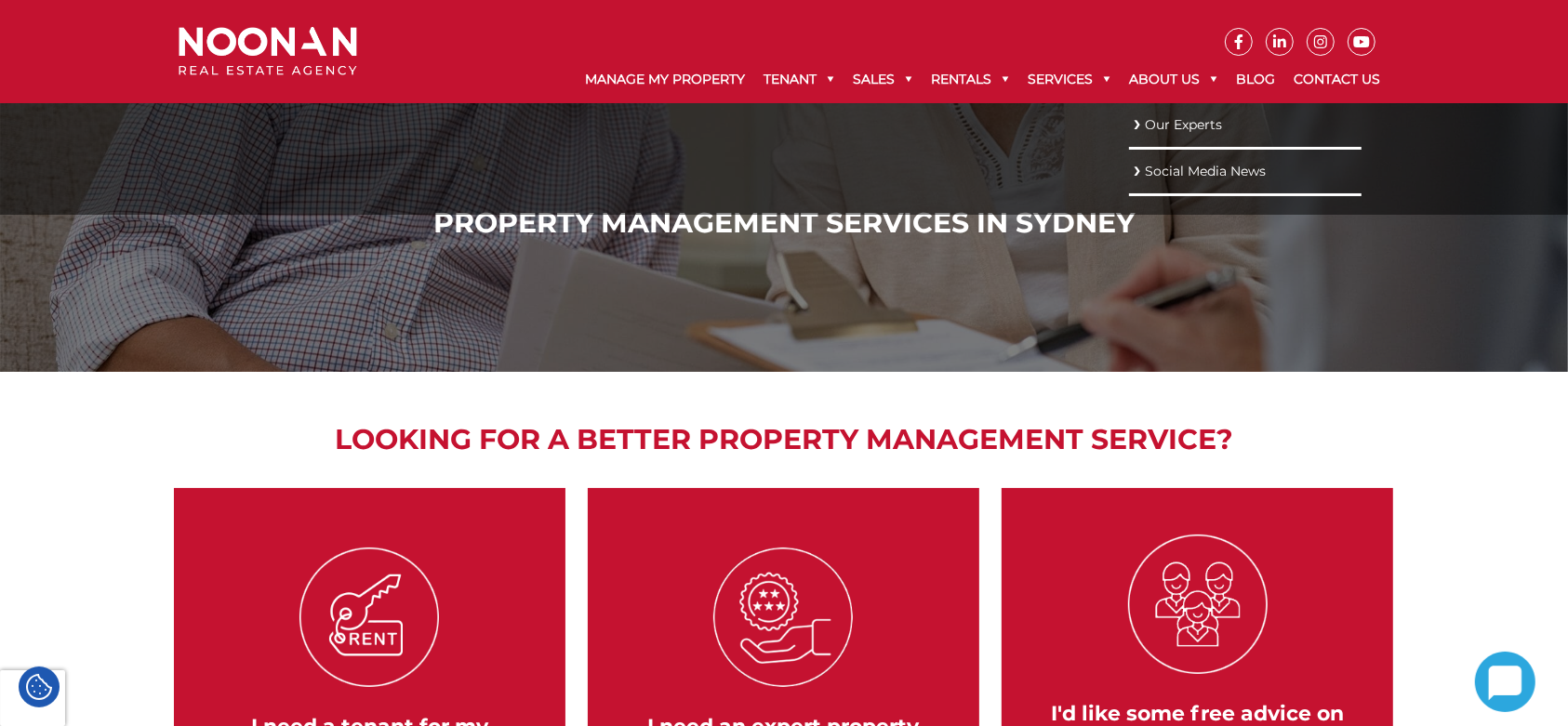 click on "Our Experts" at bounding box center (1245, 125) 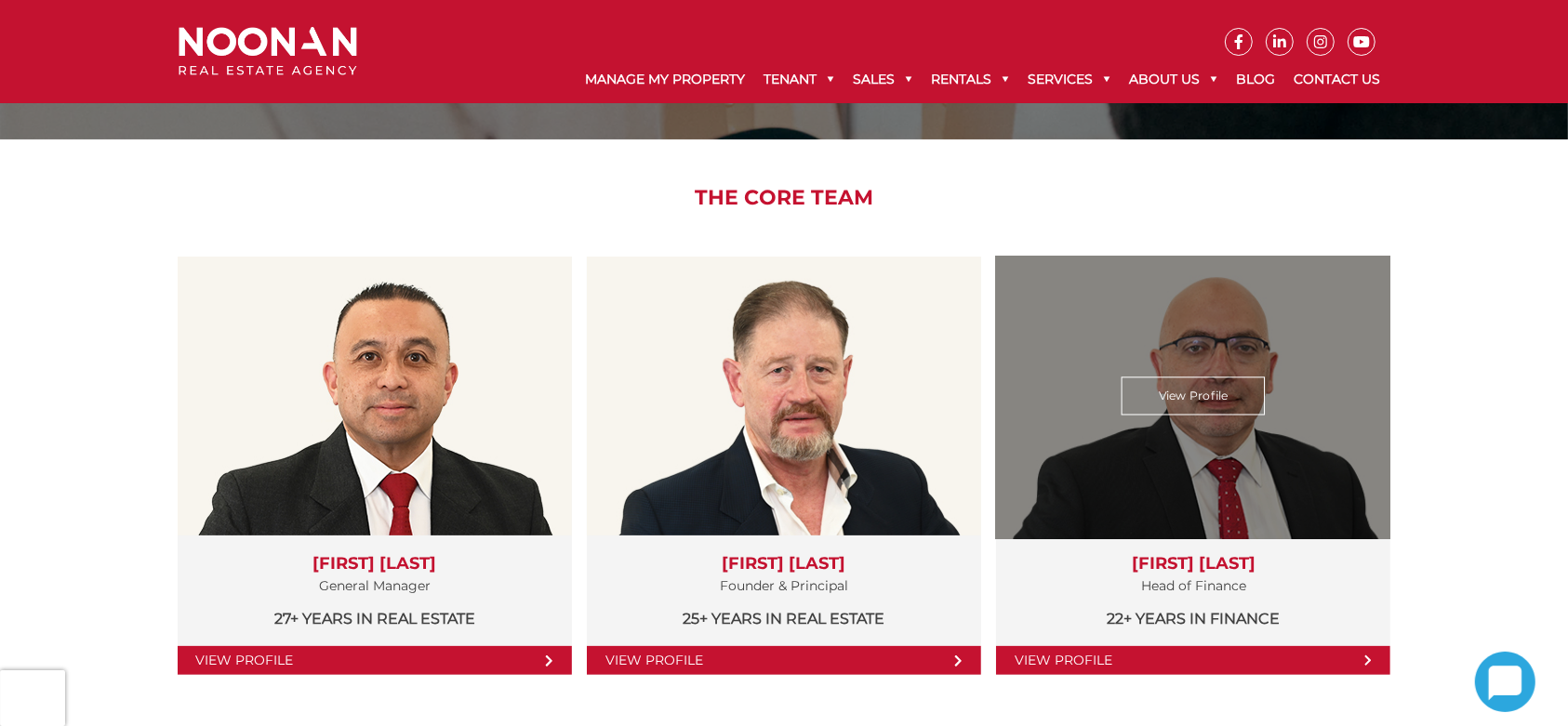scroll, scrollTop: 232, scrollLeft: 0, axis: vertical 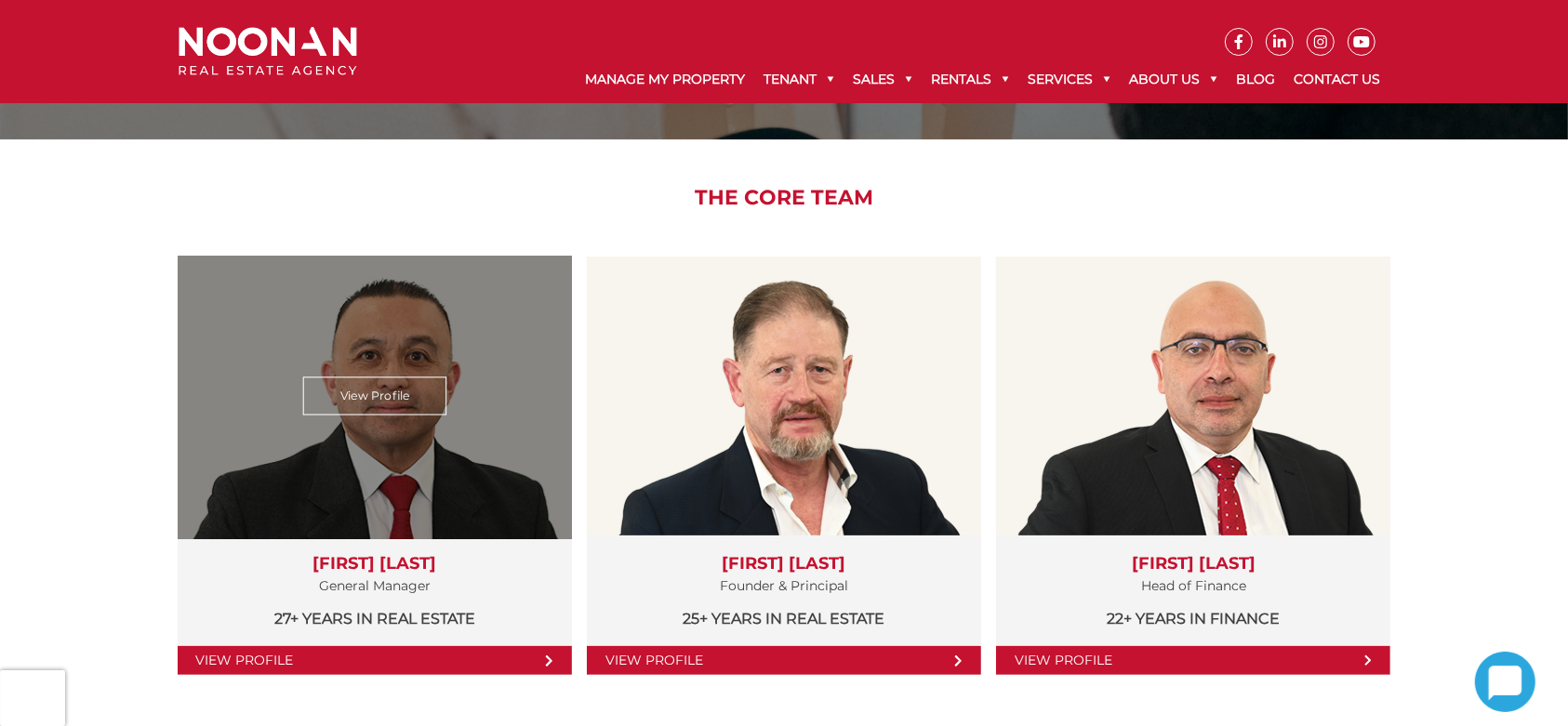 click on "View Profile" at bounding box center (374, 396) 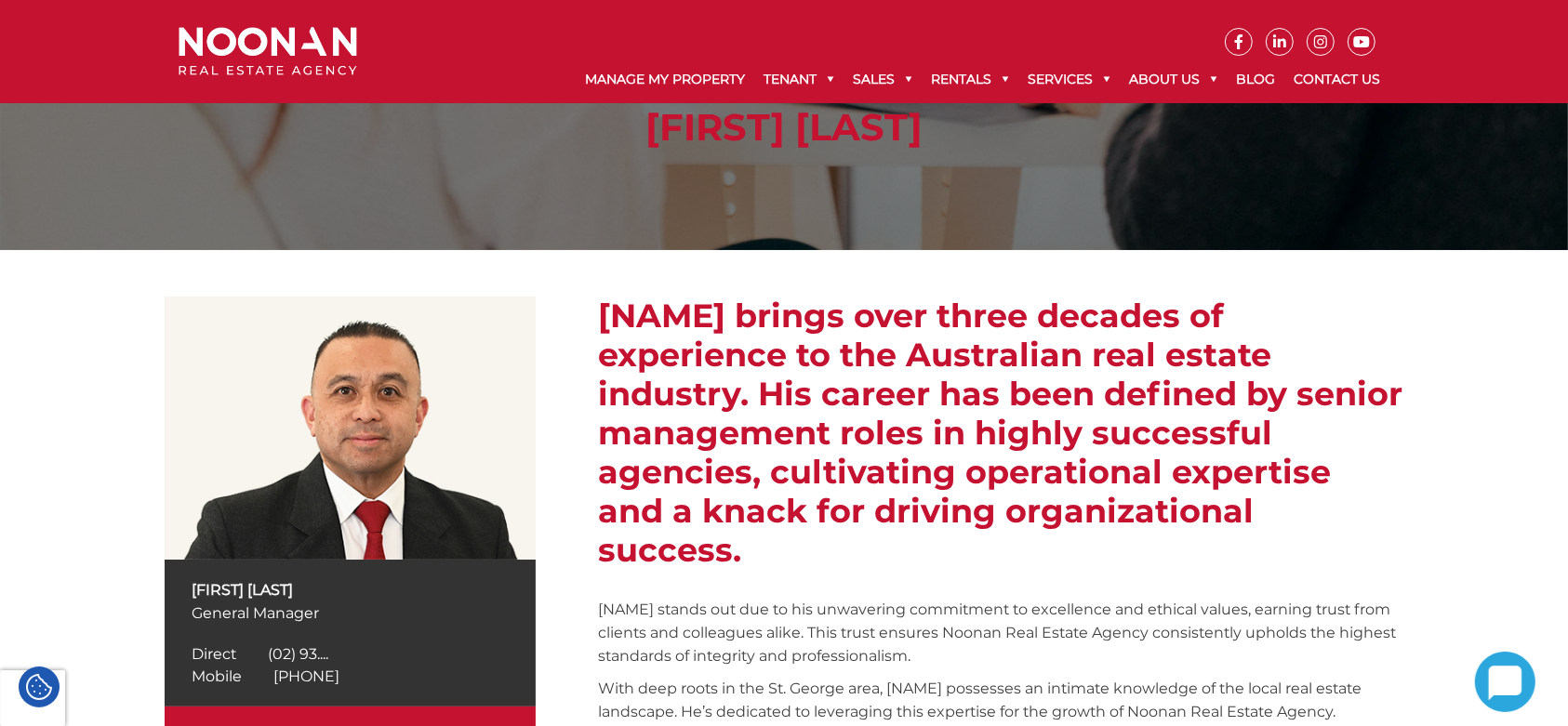 scroll, scrollTop: 116, scrollLeft: 0, axis: vertical 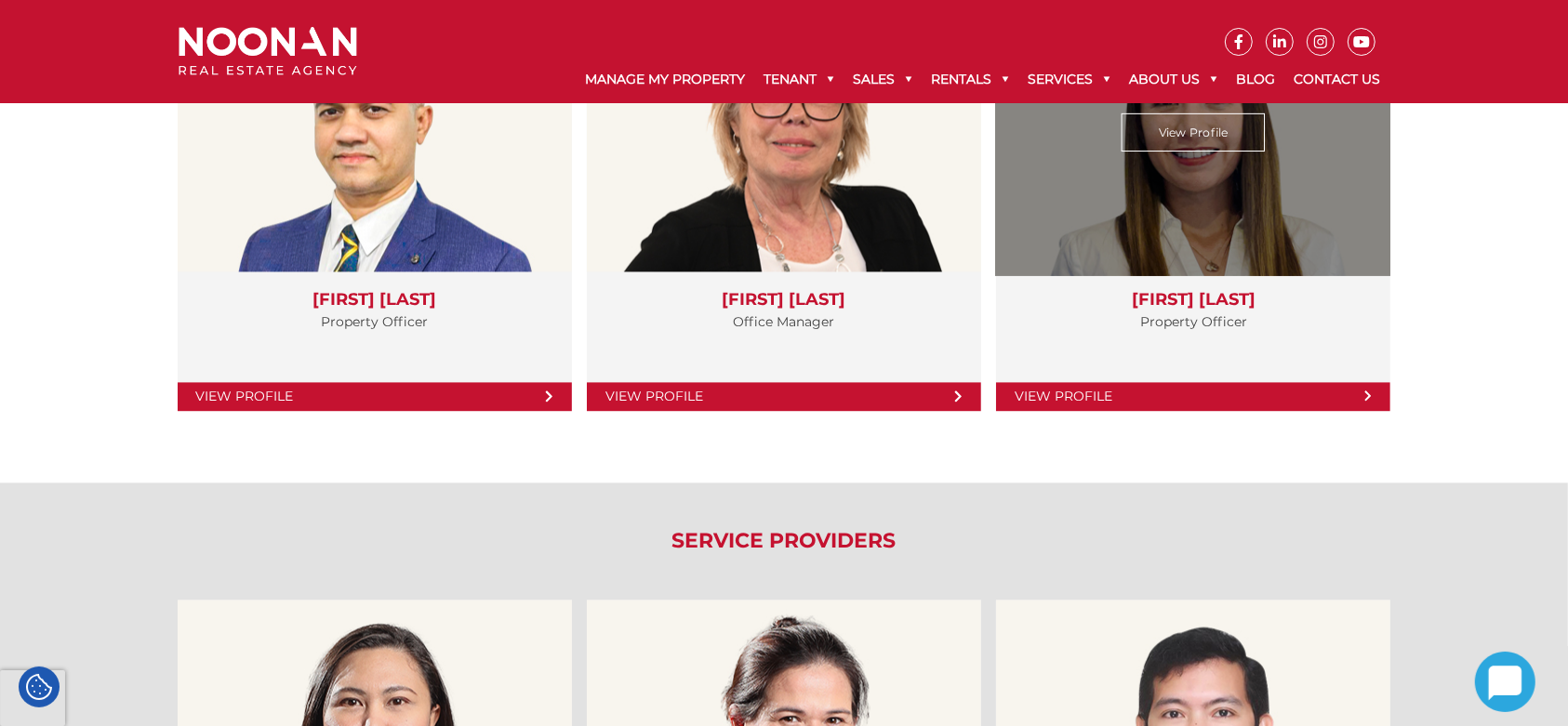 click on "View Profile" at bounding box center (1193, 396) 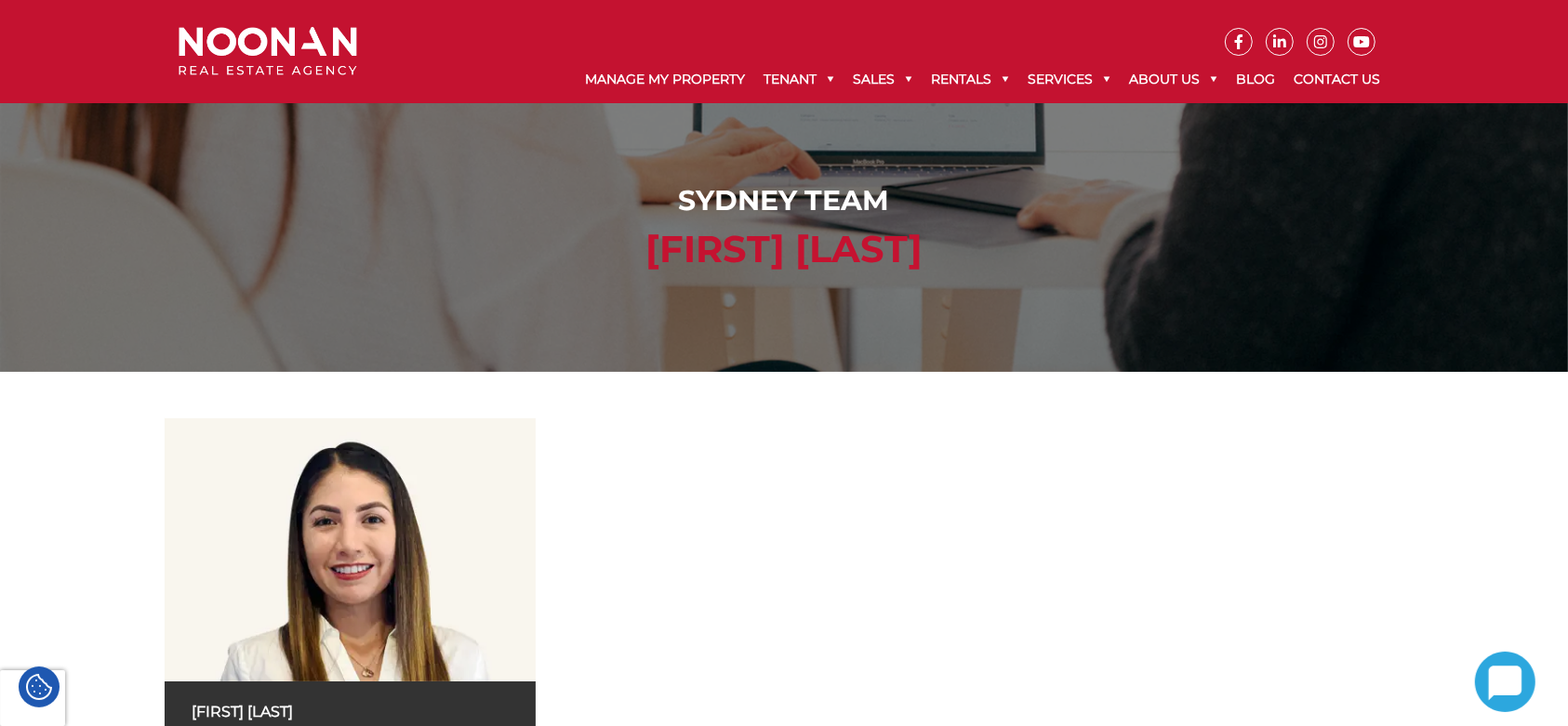 scroll, scrollTop: 99, scrollLeft: 0, axis: vertical 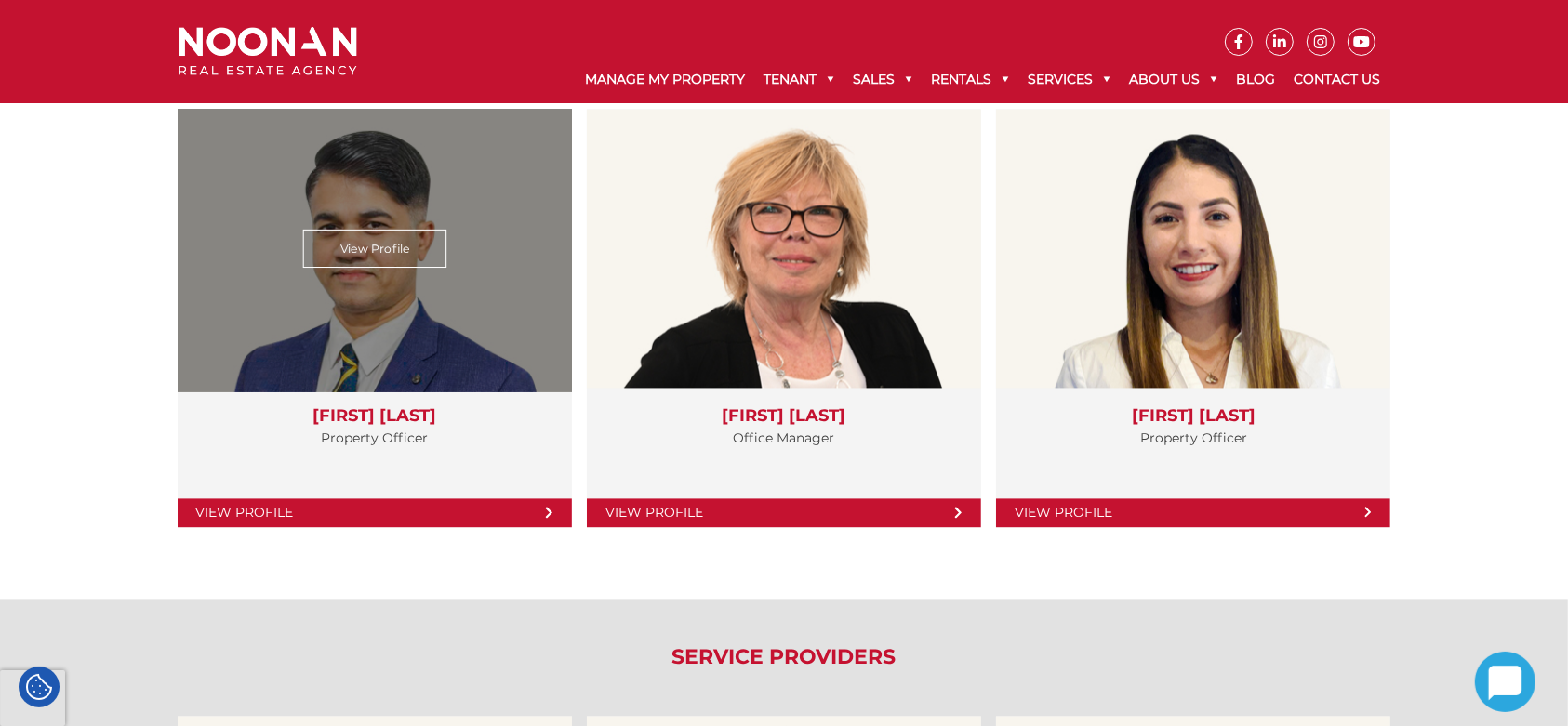 click on "View Profile" at bounding box center [375, 512] 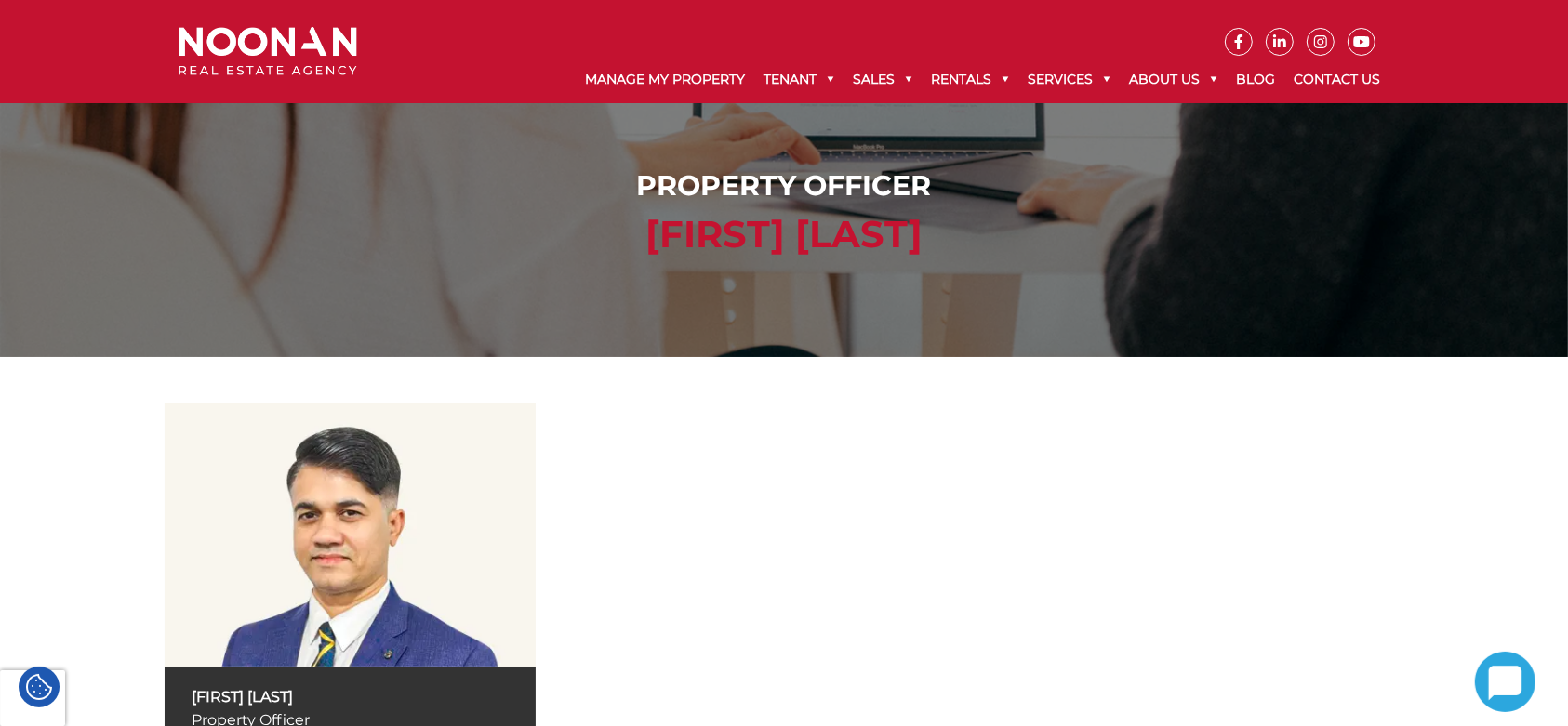scroll, scrollTop: 0, scrollLeft: 0, axis: both 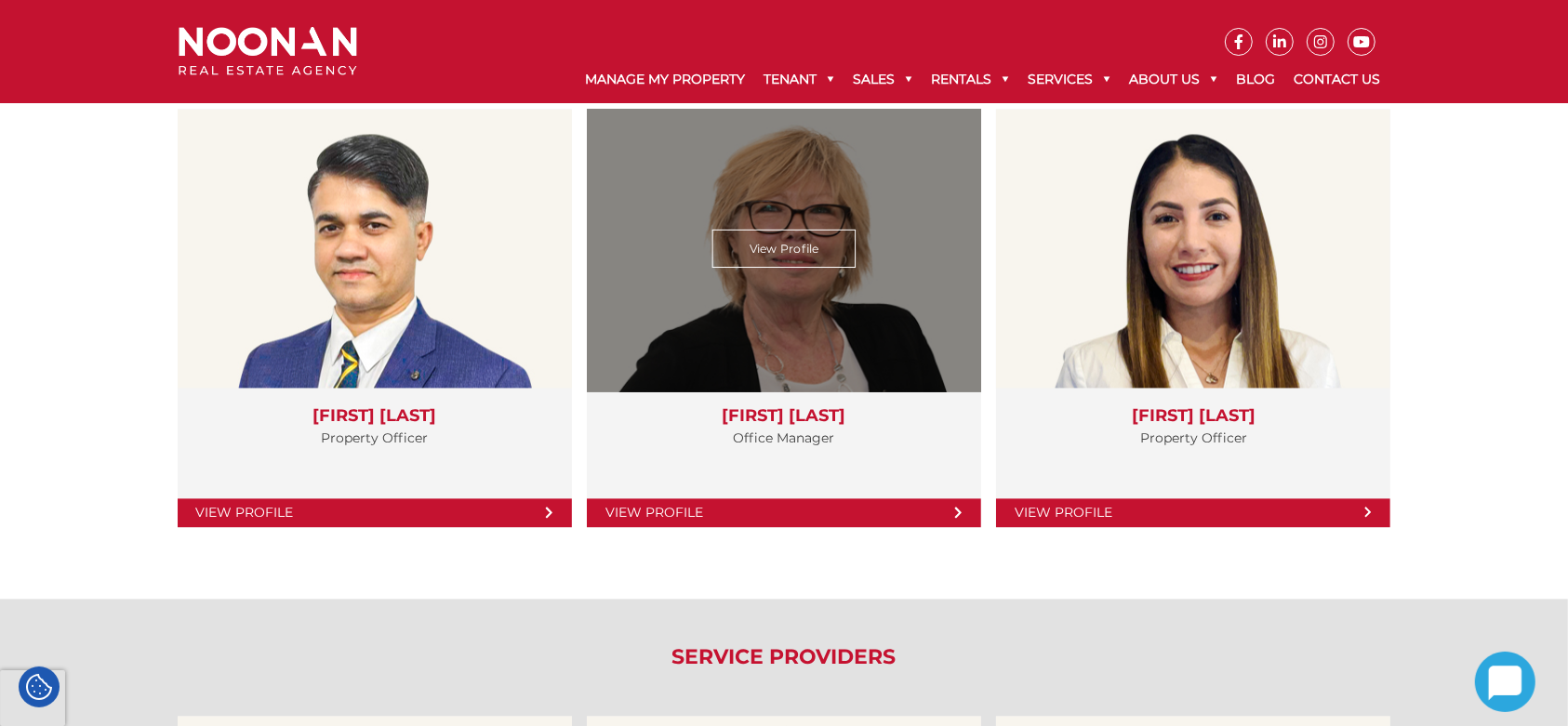click on "View Profile" at bounding box center [784, 512] 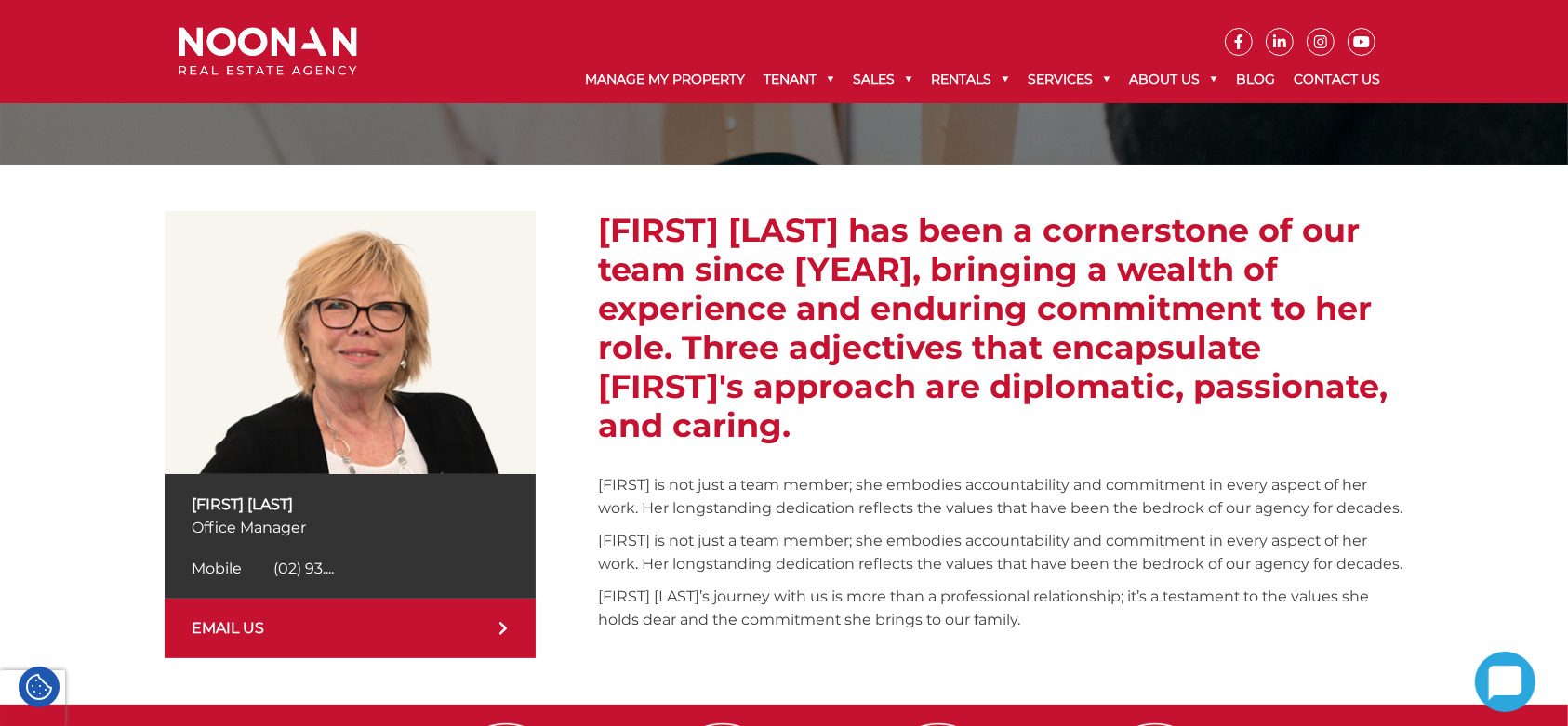 scroll, scrollTop: 232, scrollLeft: 0, axis: vertical 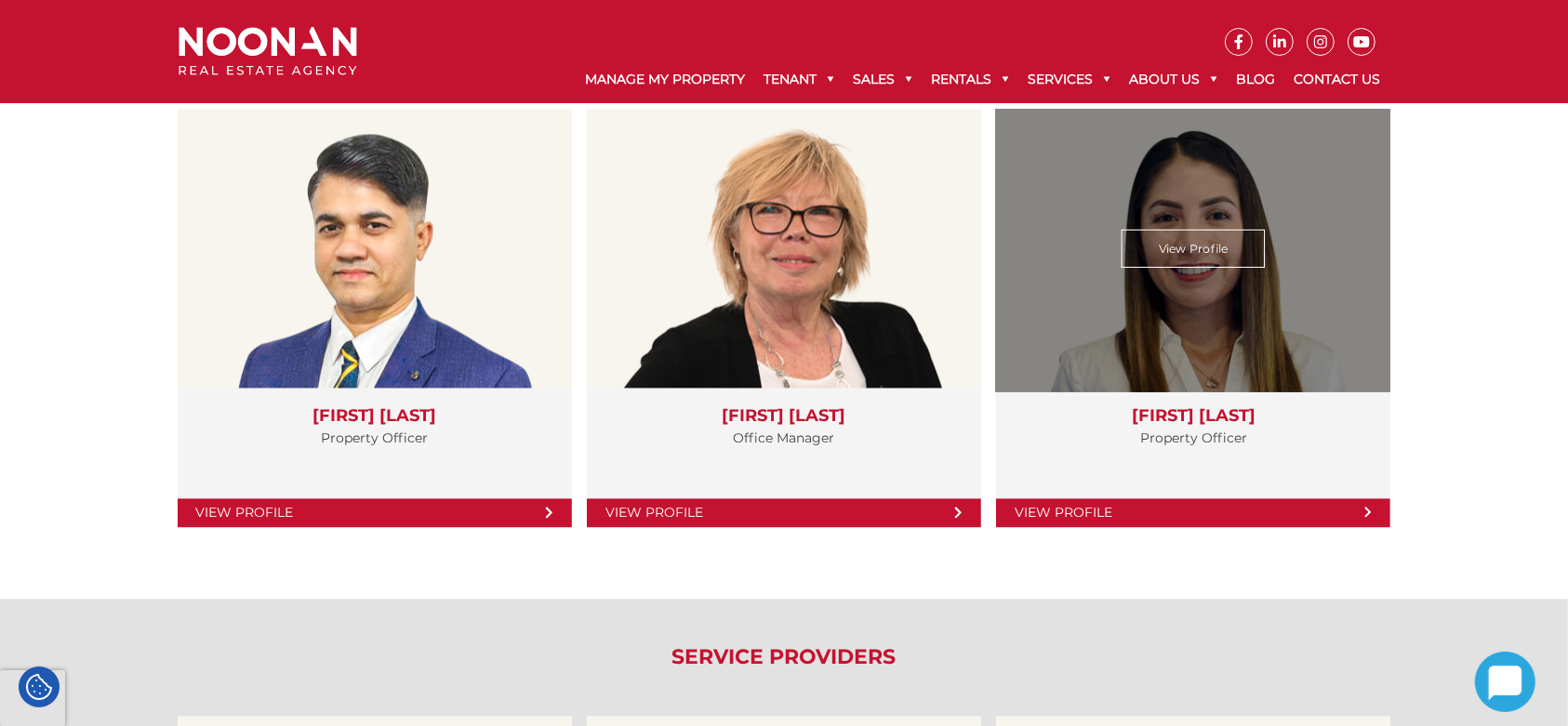 click on "View Profile" at bounding box center (1193, 512) 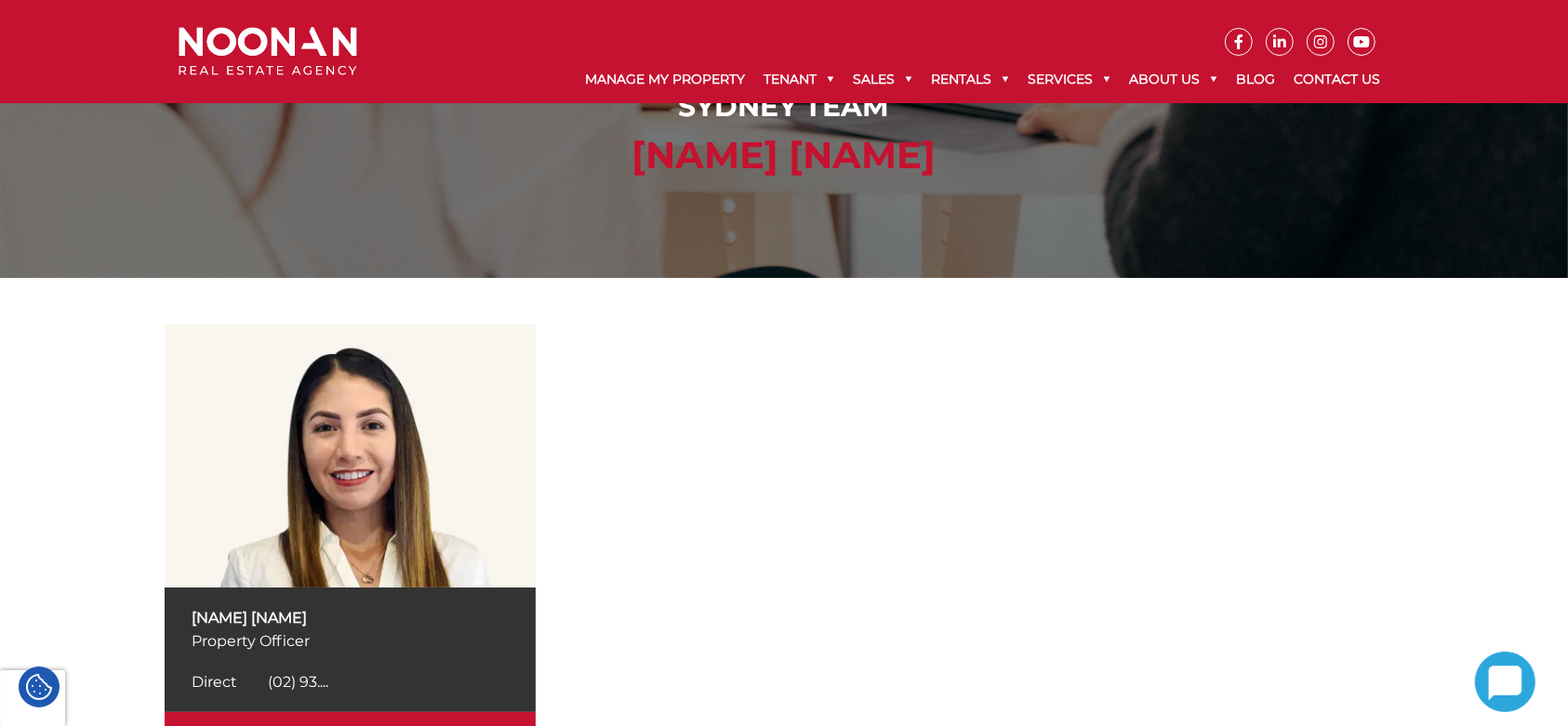scroll, scrollTop: 0, scrollLeft: 0, axis: both 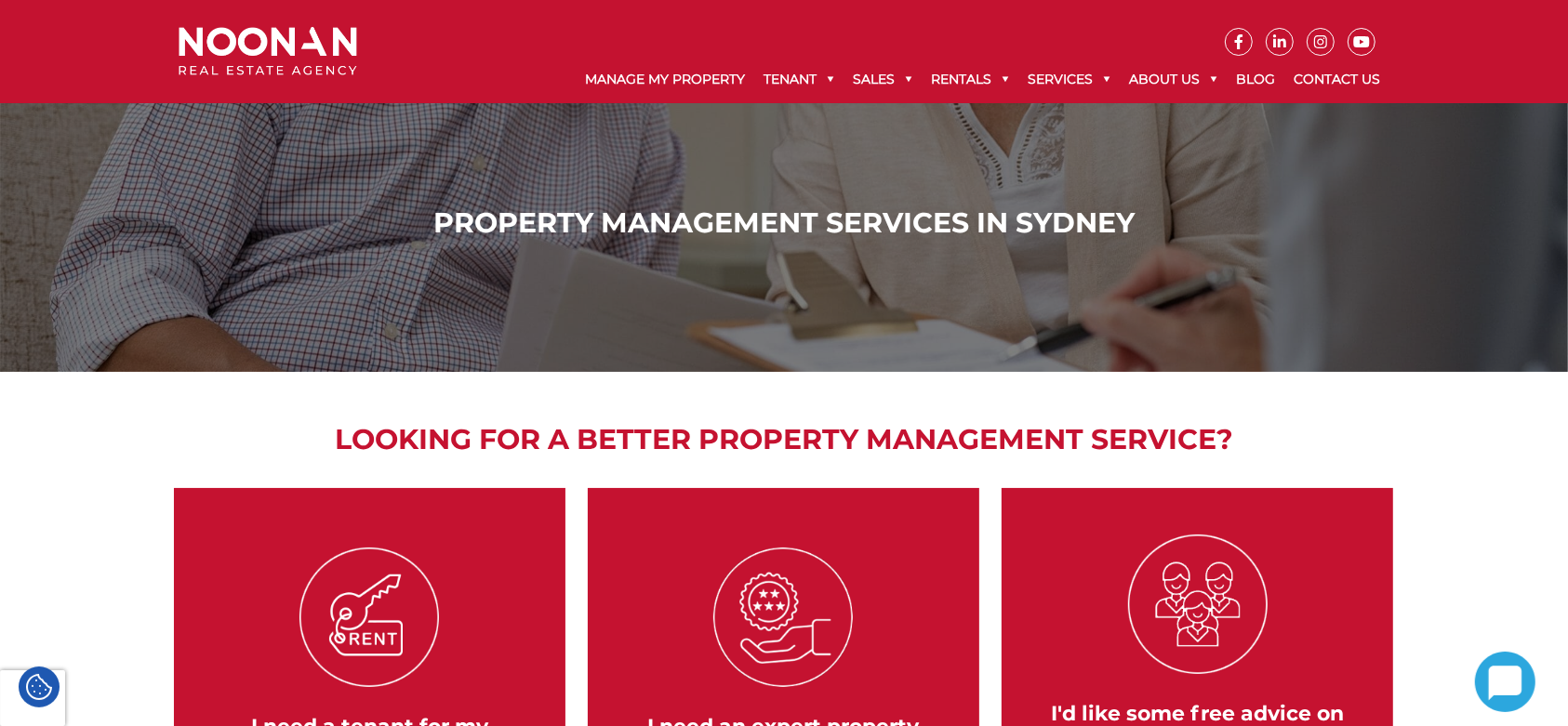 click on "Property Management Services in Sydney" at bounding box center (784, 228) 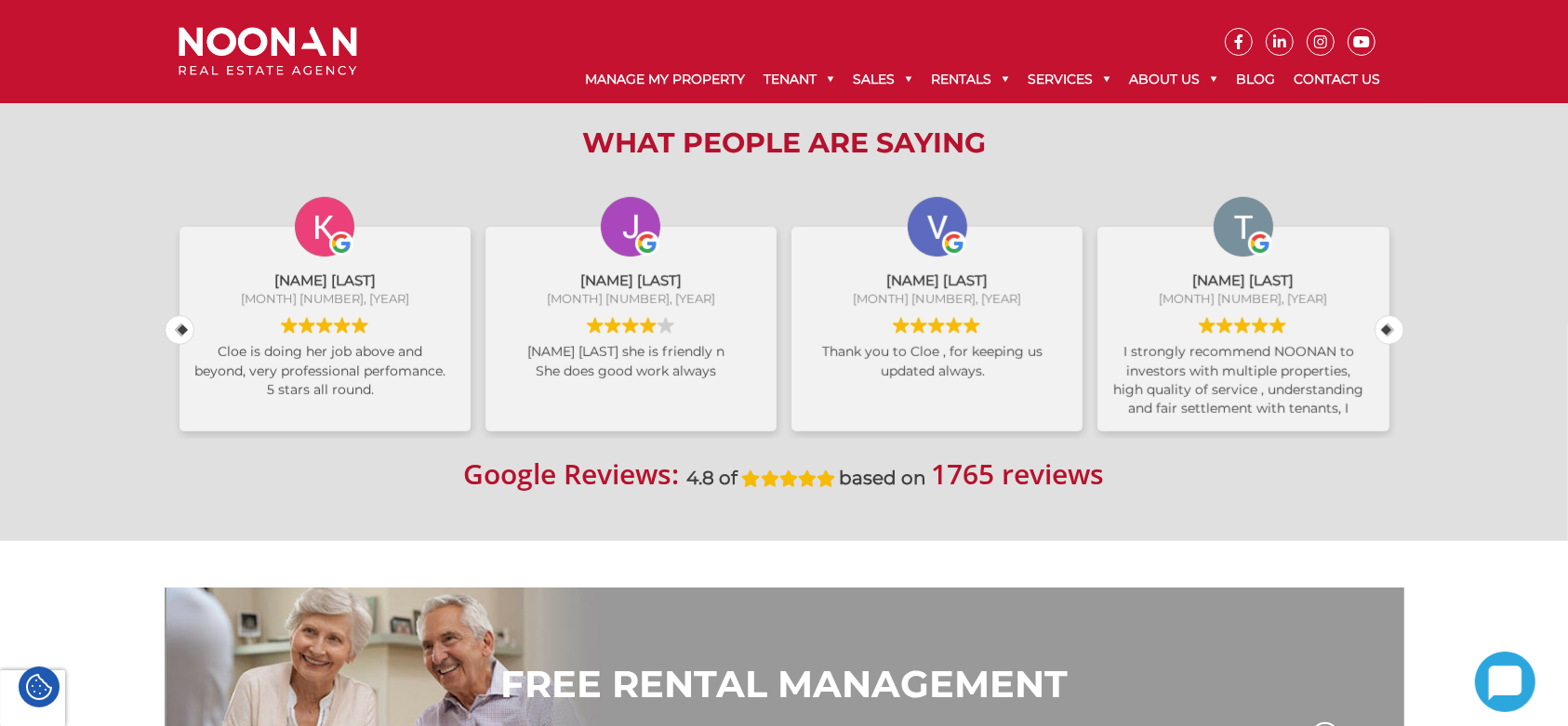 scroll, scrollTop: 818, scrollLeft: 0, axis: vertical 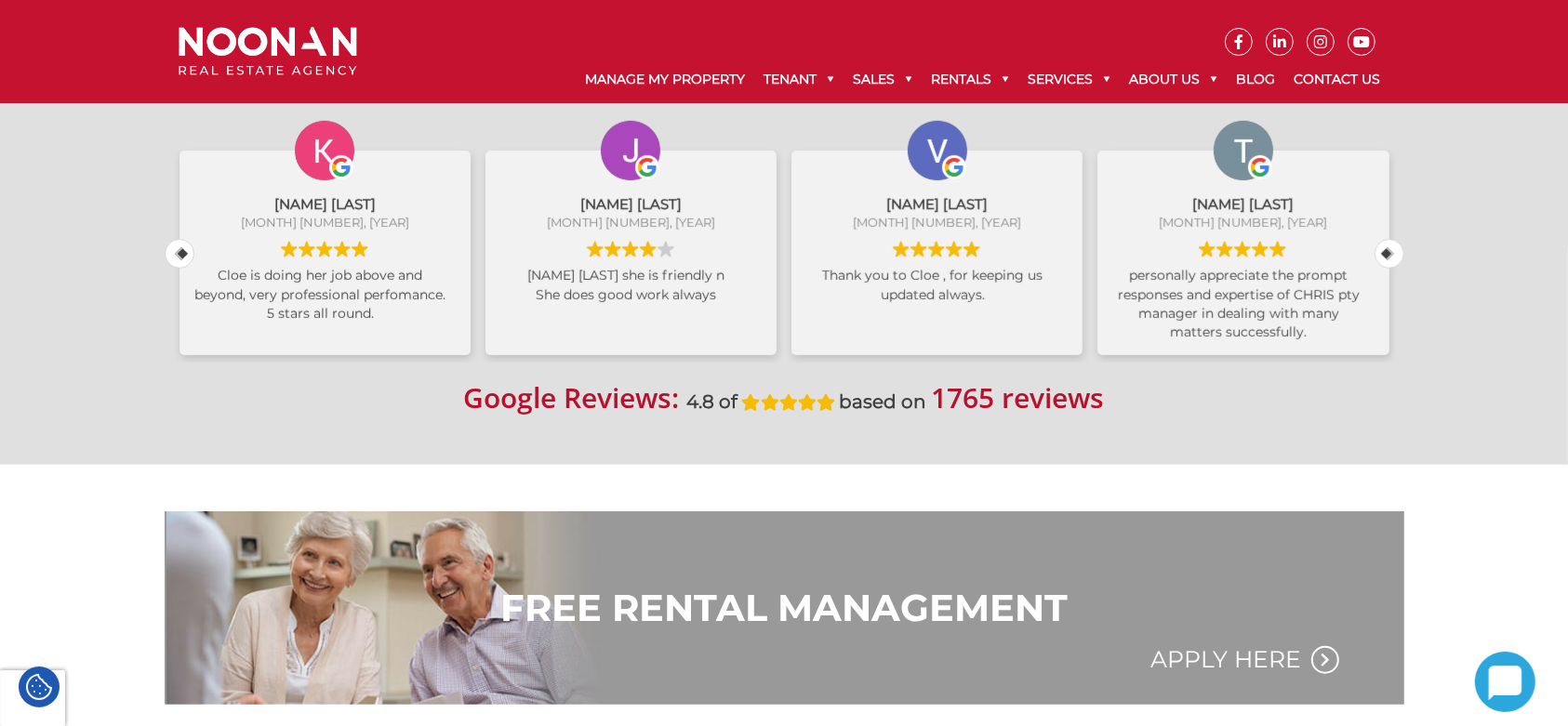 drag, startPoint x: 1063, startPoint y: 275, endPoint x: 1061, endPoint y: 288, distance: 13.152946 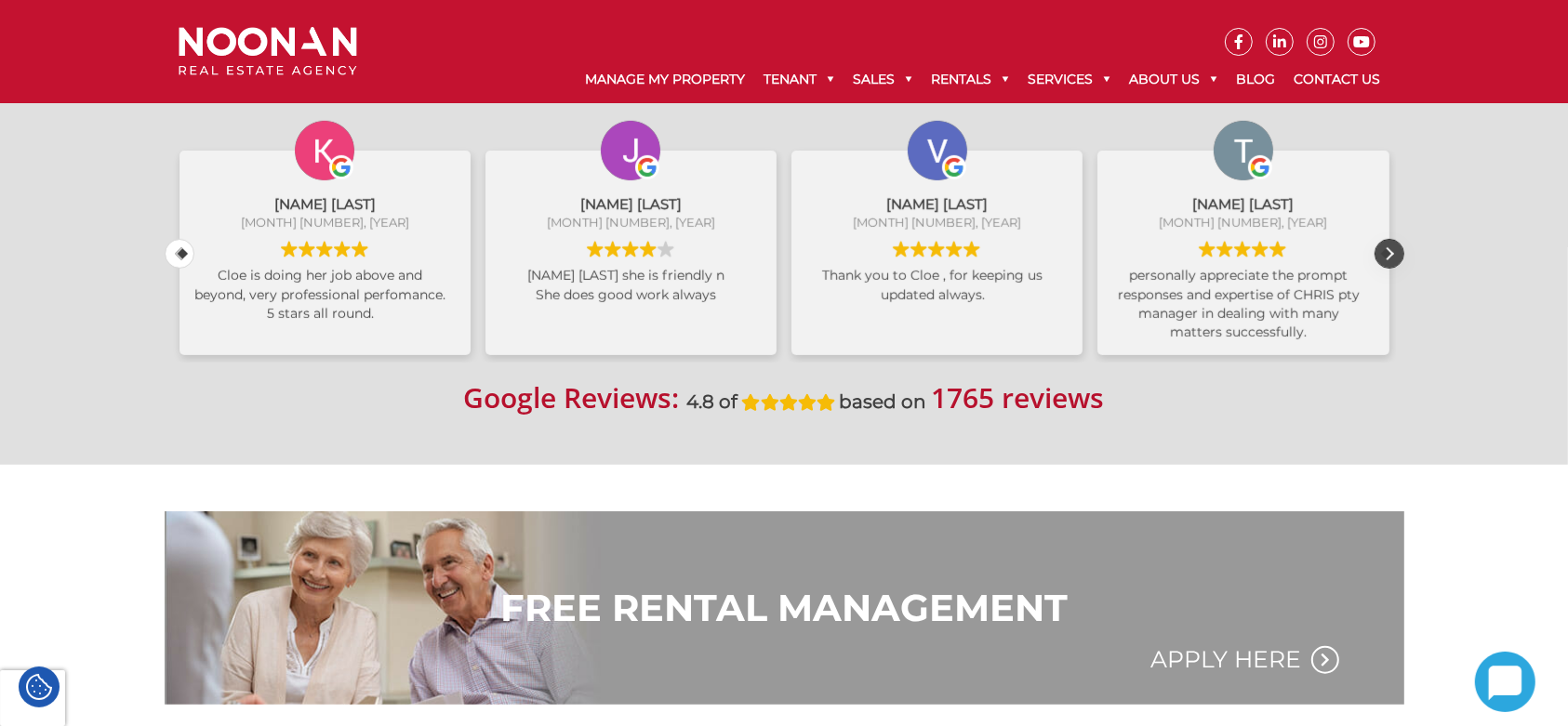 click at bounding box center (1389, 254) 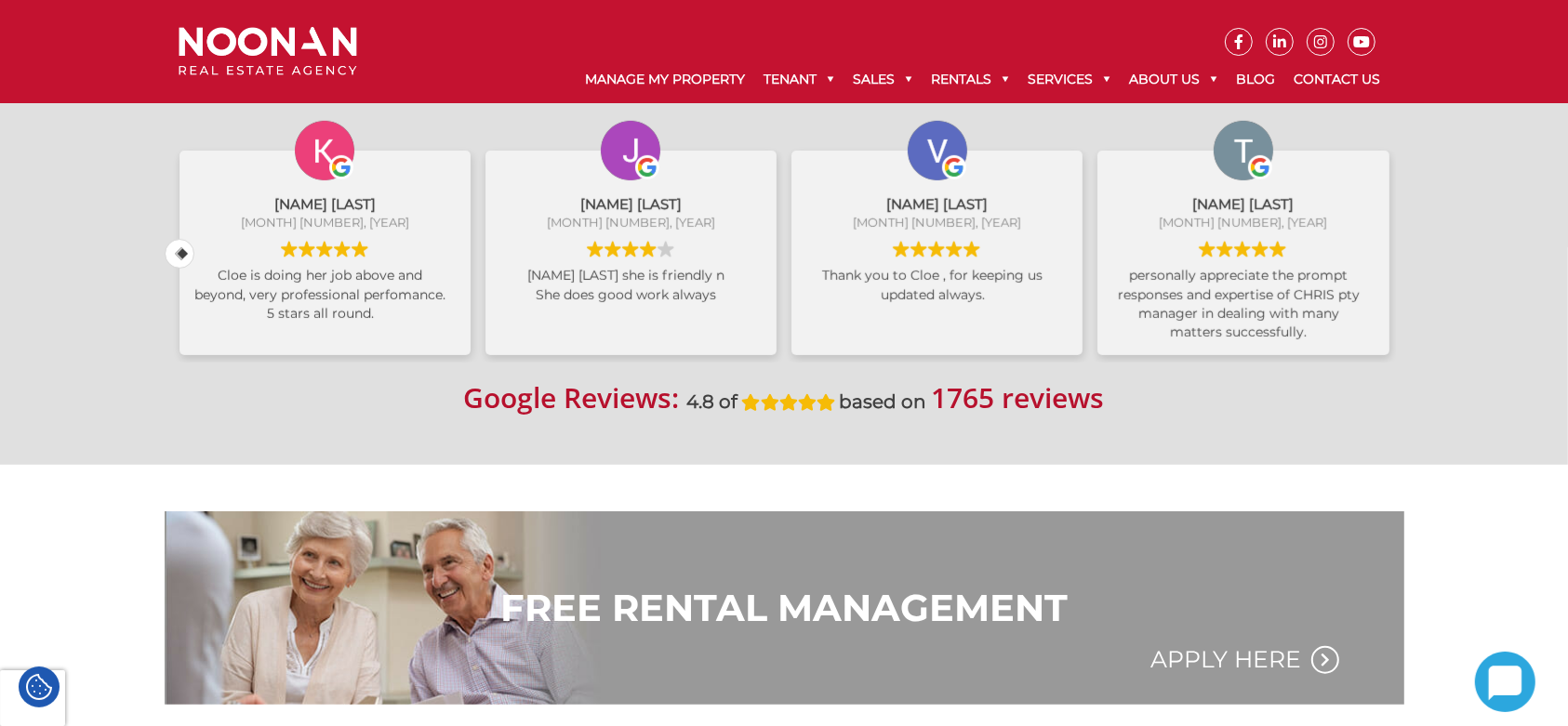 scroll, scrollTop: 0, scrollLeft: 0, axis: both 